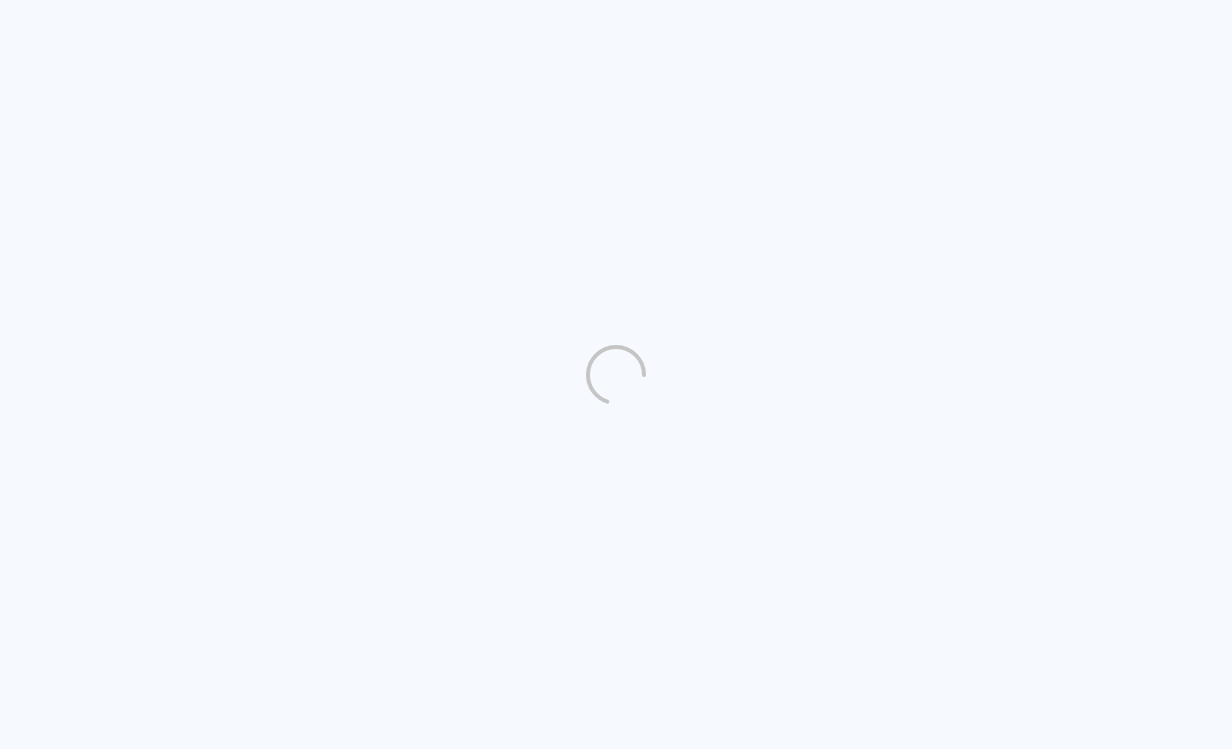 scroll, scrollTop: 0, scrollLeft: 0, axis: both 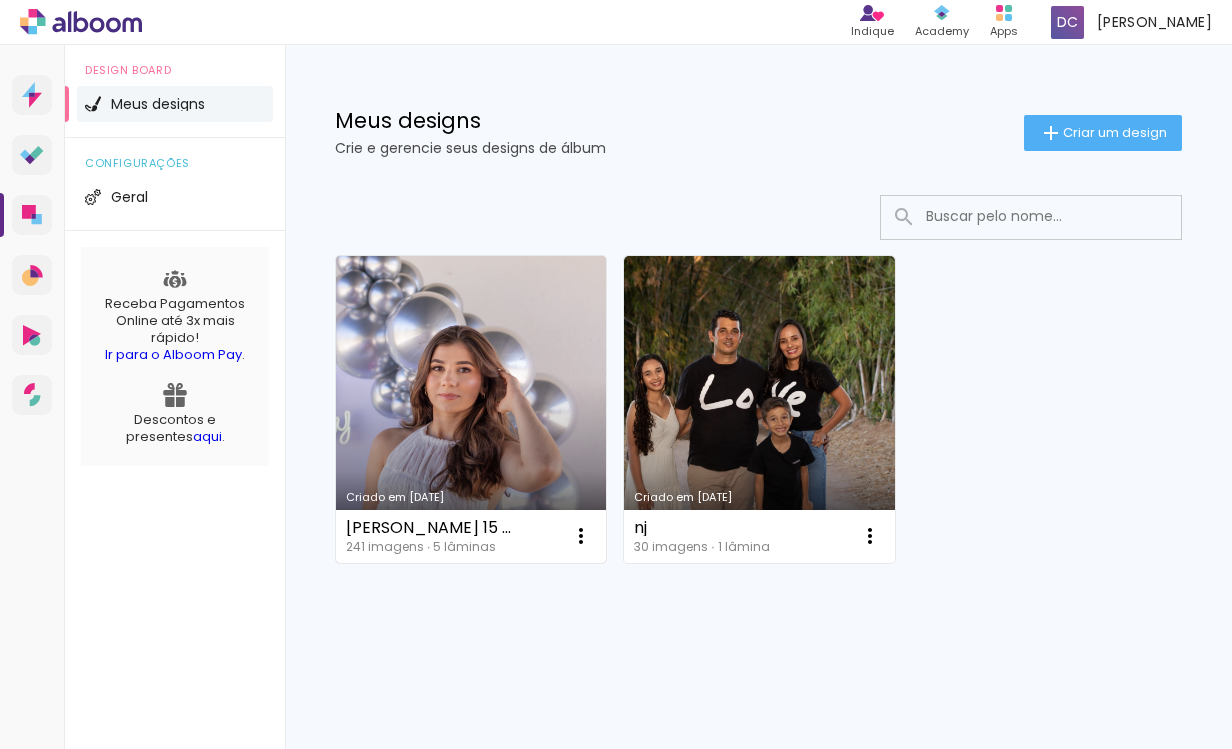 click on "Criado em [DATE]" at bounding box center (471, 409) 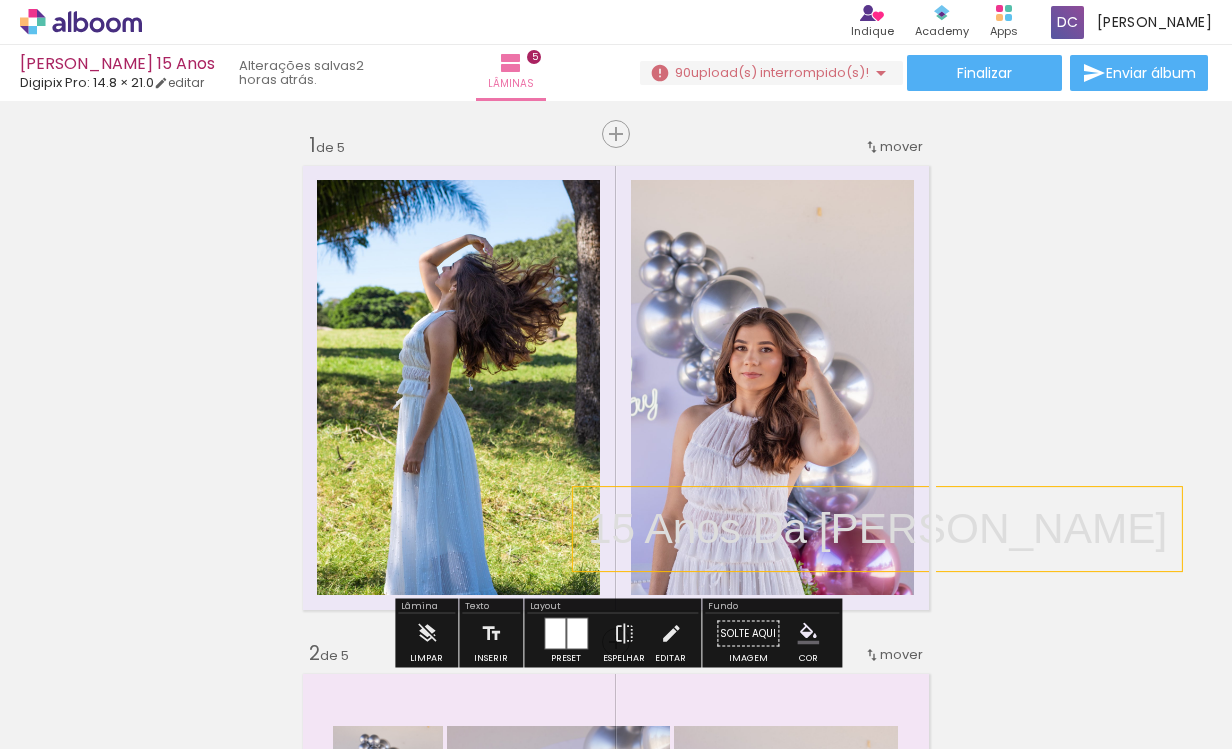 click on "15 Anos Da [PERSON_NAME]" at bounding box center (877, 529) 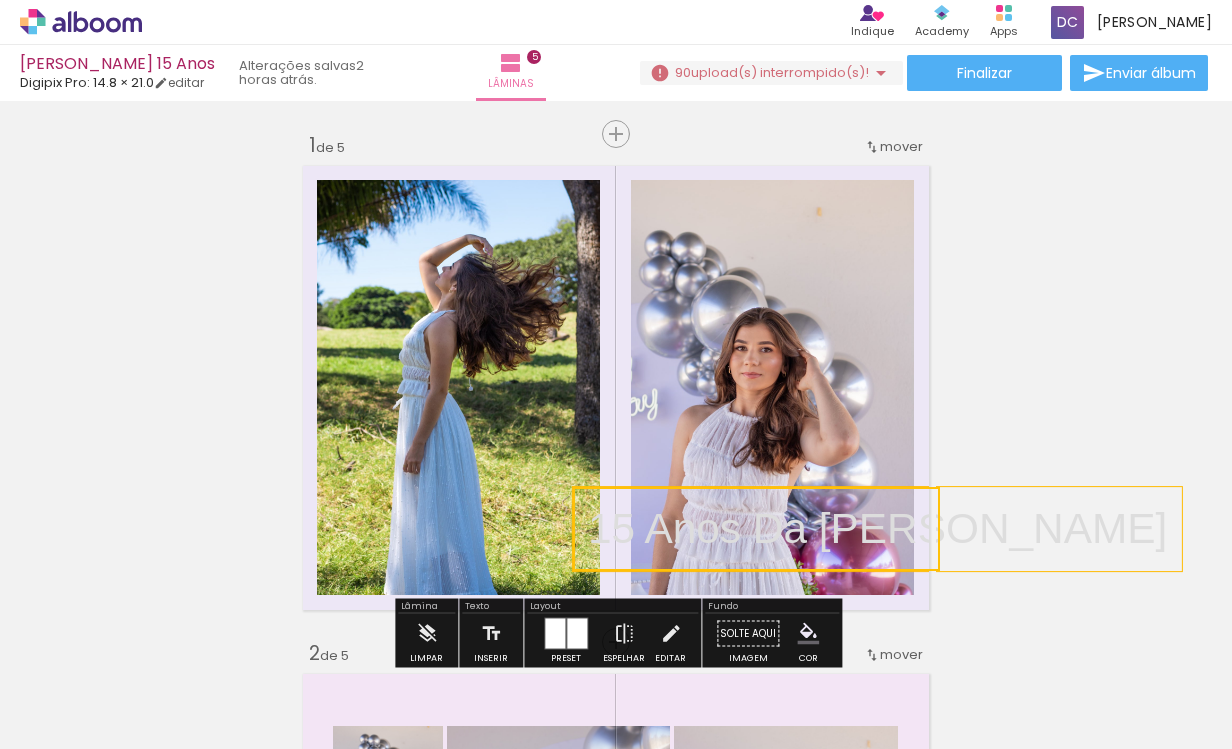 click at bounding box center [756, 529] 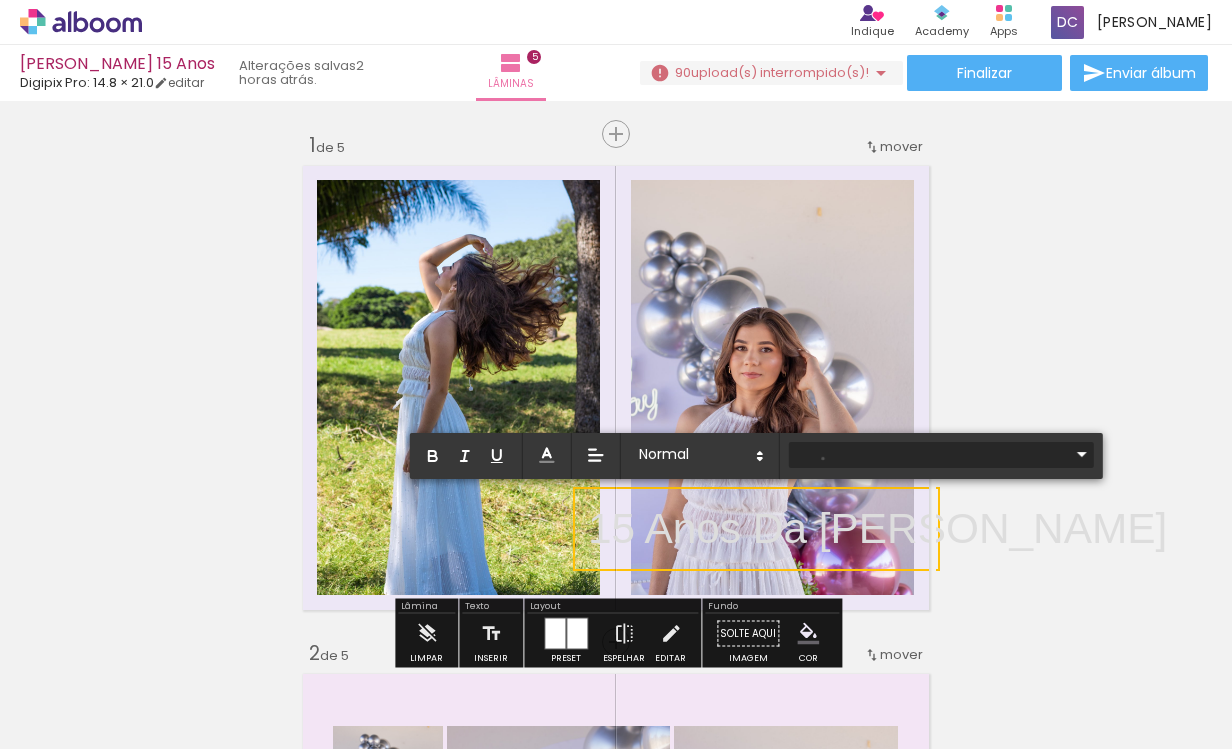 click at bounding box center [929, 454] 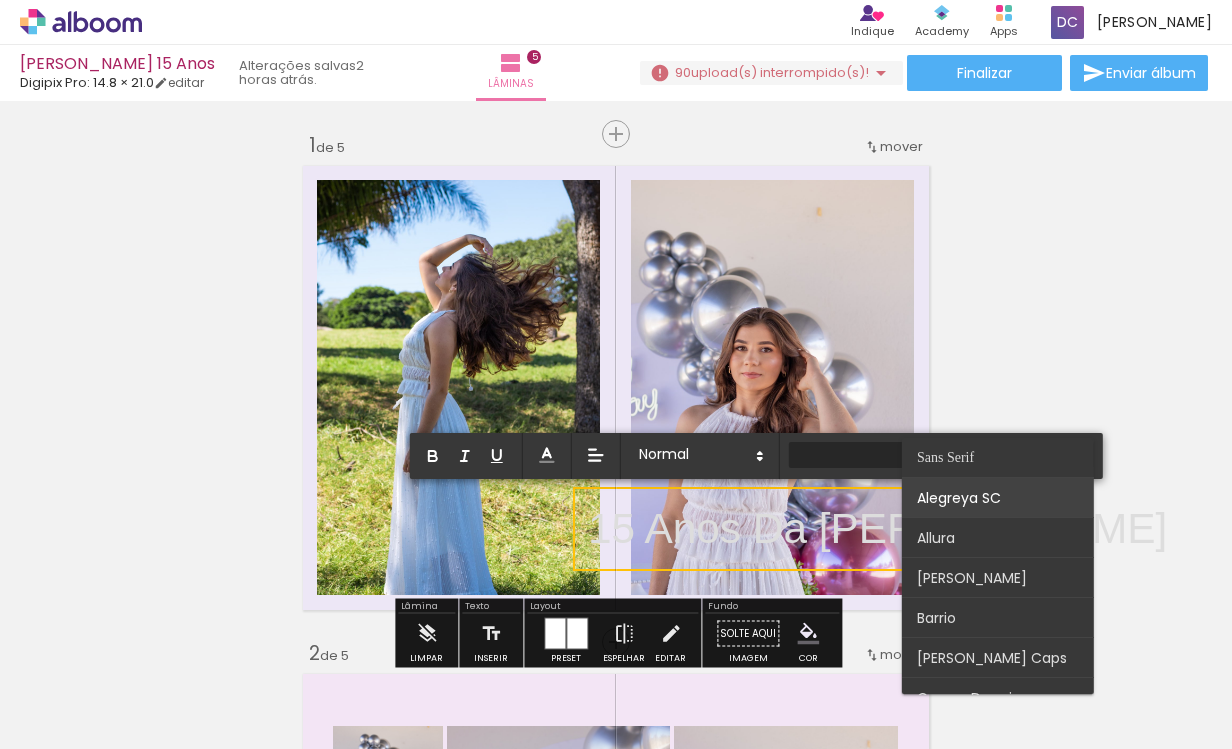 click on "Alegreya SC" at bounding box center (945, 457) 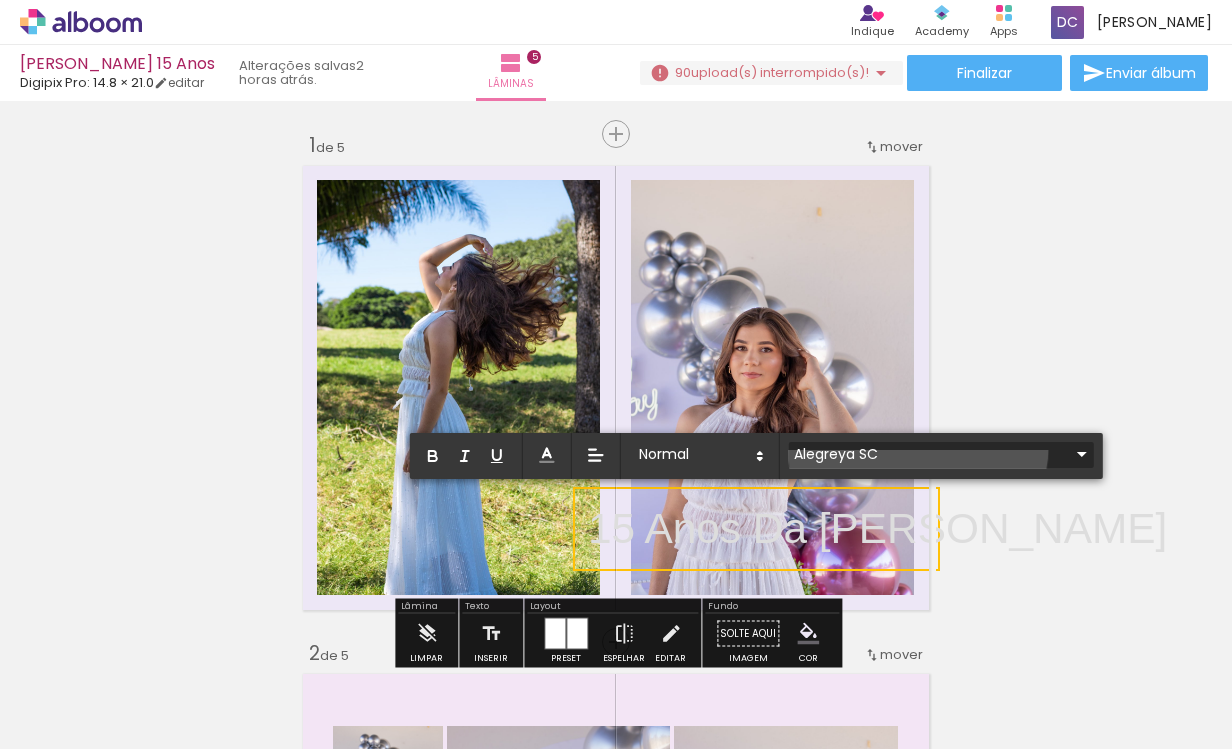 click on "Alegreya SC" at bounding box center [929, 454] 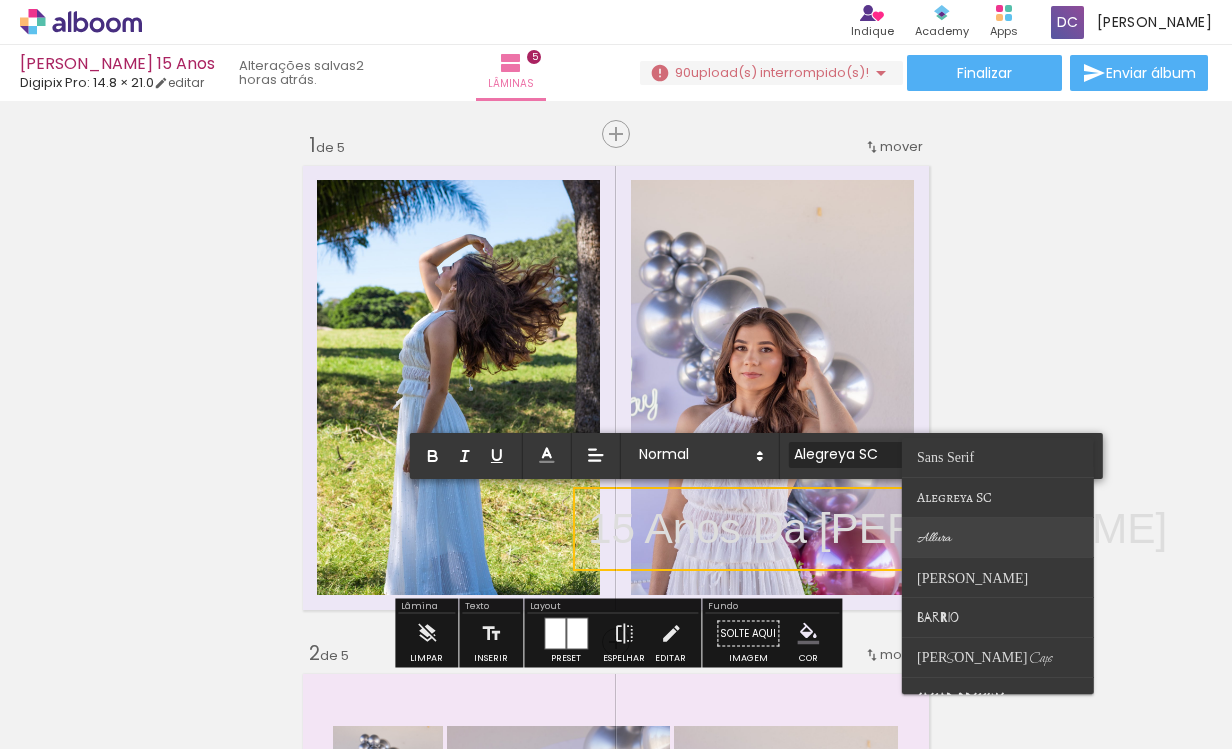 click on "Allura" at bounding box center (945, 457) 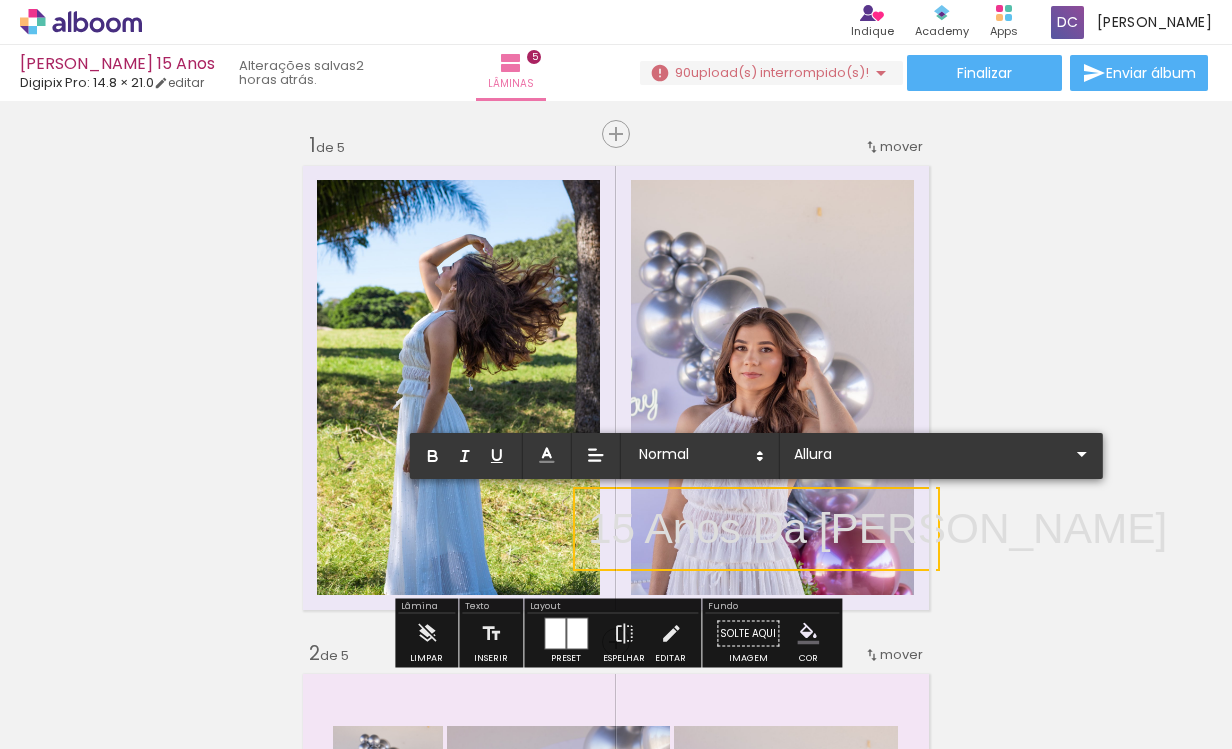 click on "Inserir lâmina 1  de 5  Inserir lâmina 2  de 5  Inserir lâmina 3  de 5  Inserir lâmina 4  de 5  Inserir lâmina 5  de 5 O Designbox precisará aumentar a sua imagem em 321% para exportar para impressão." at bounding box center (616, 1632) 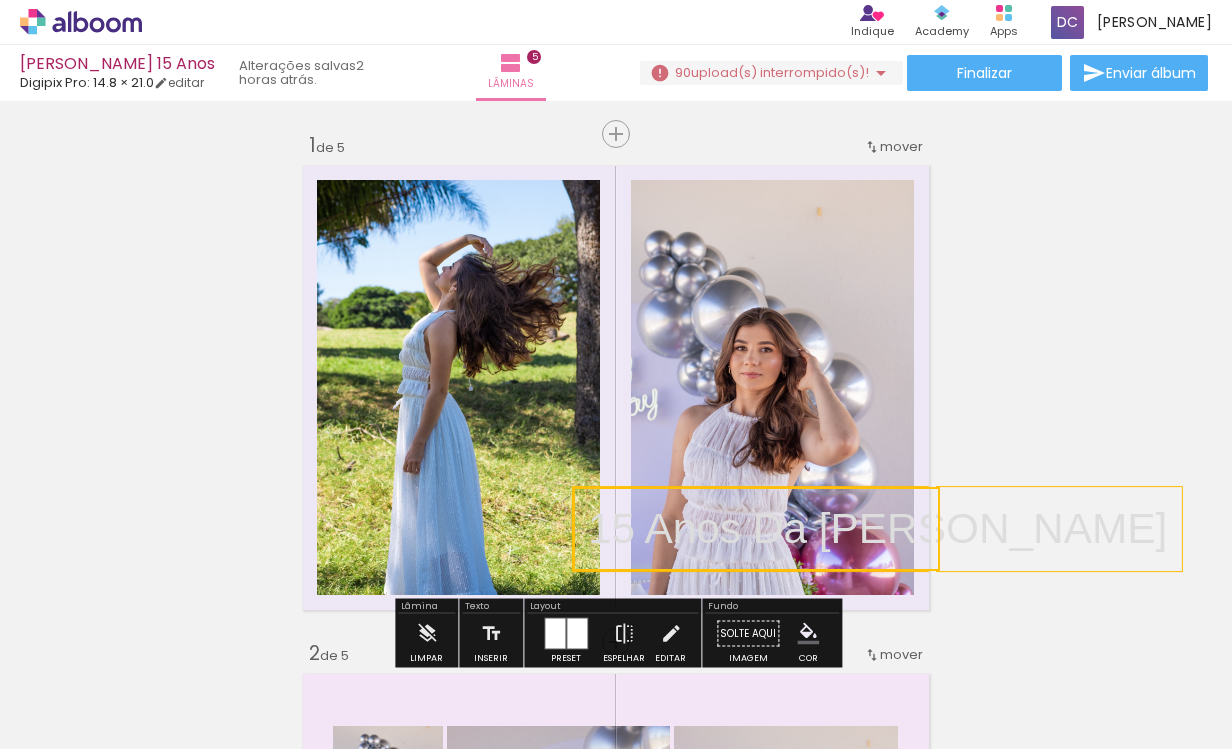 click on "Inserir lâmina 1  de 5  Inserir lâmina 2  de 5  Inserir lâmina 3  de 5  Inserir lâmina 4  de 5  Inserir lâmina 5  de 5 O Designbox precisará aumentar a sua imagem em 321% para exportar para impressão." at bounding box center (616, 1632) 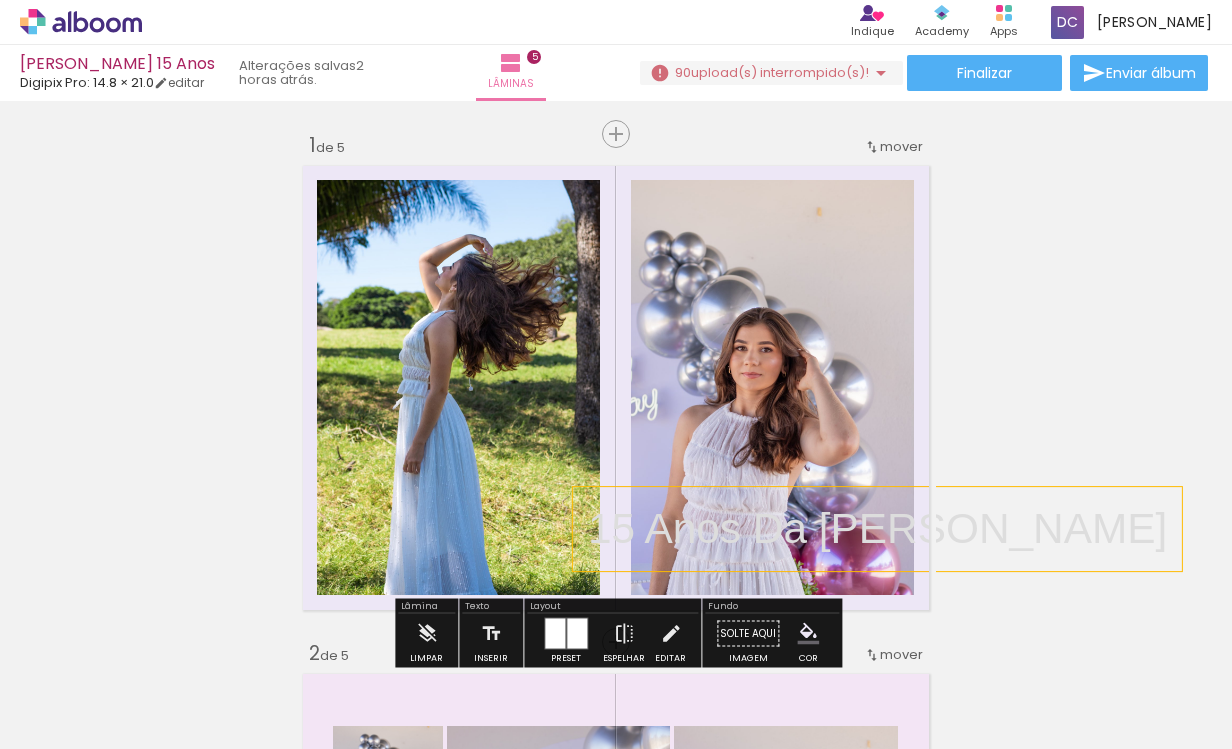 click on "15 Anos Da [PERSON_NAME]" at bounding box center (877, 529) 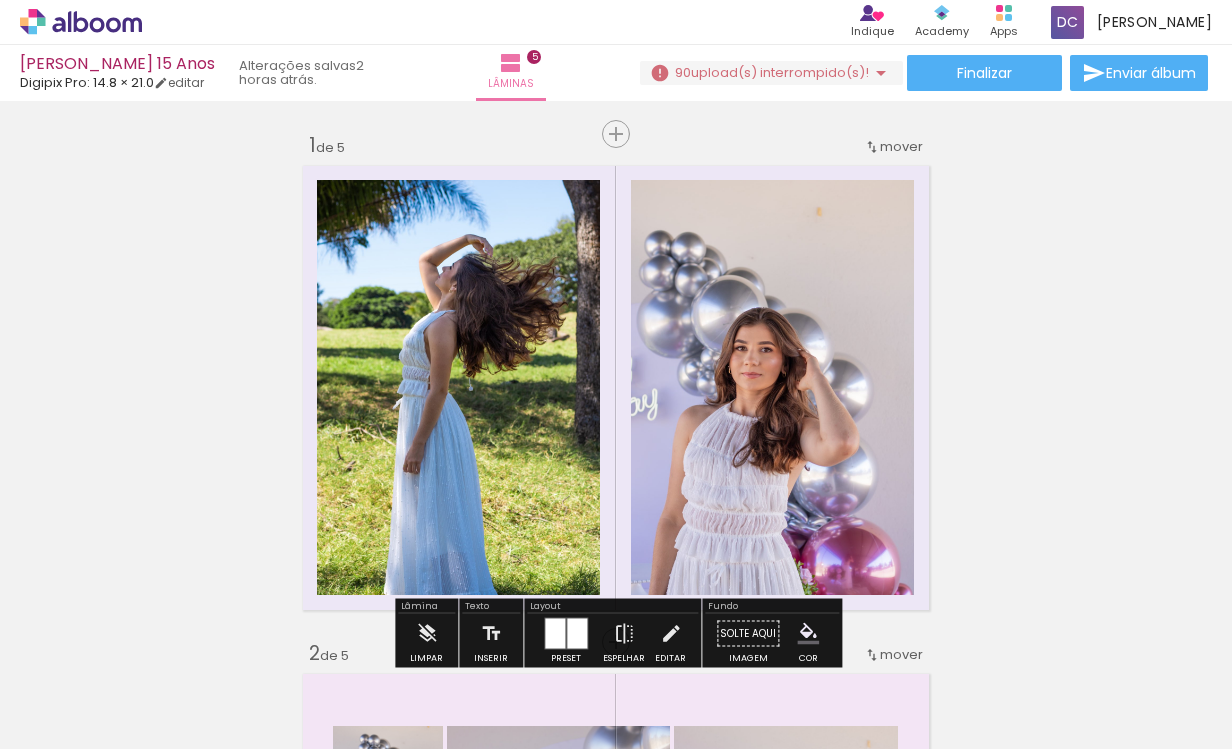 click 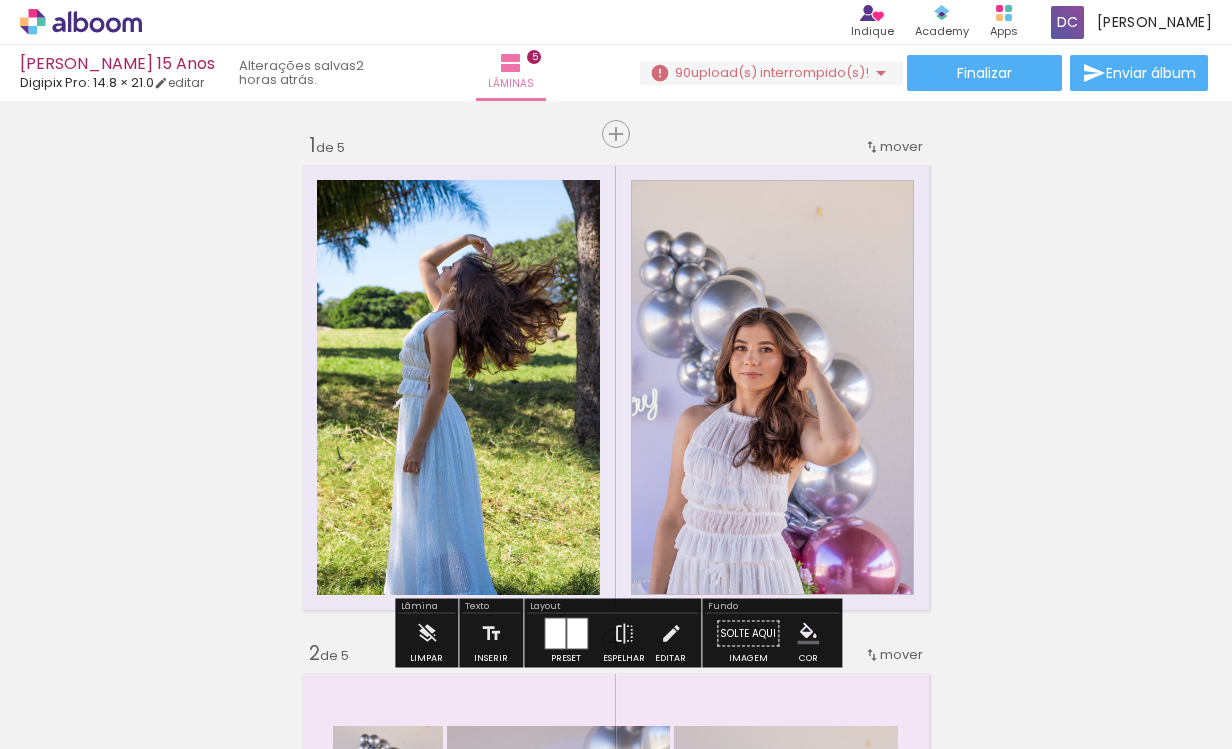 click at bounding box center (835, 262) 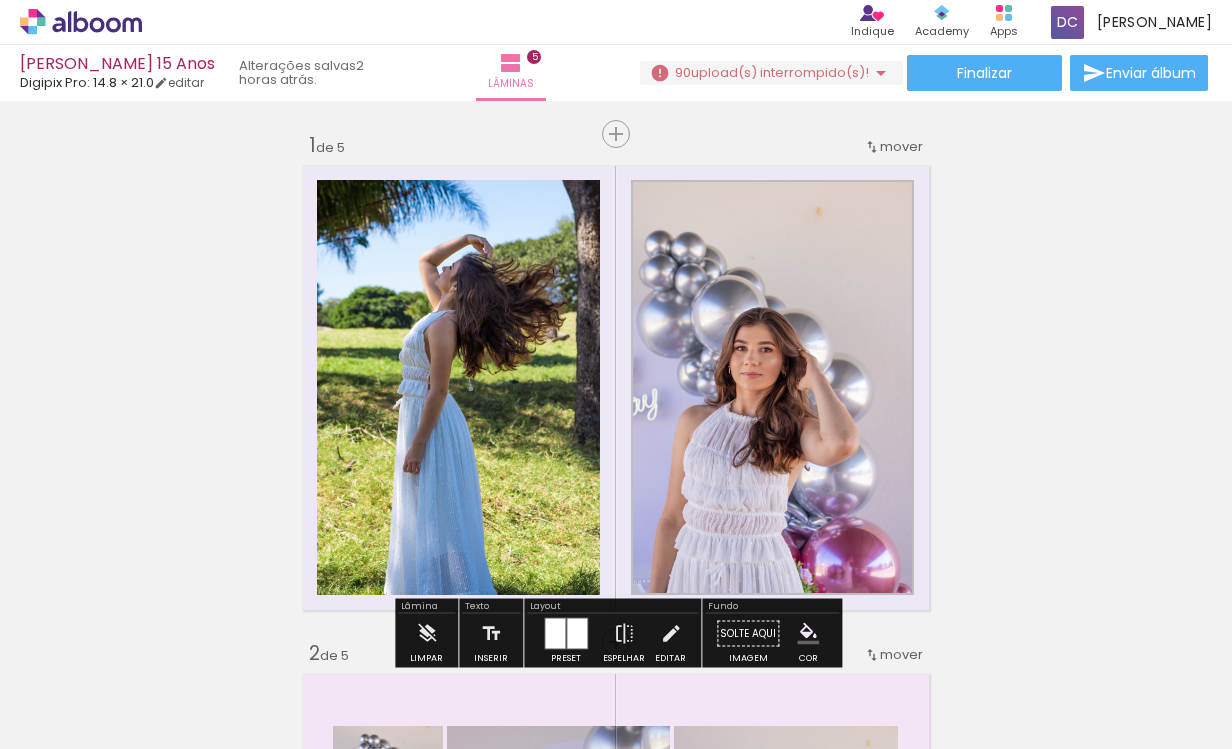 click at bounding box center [837, 328] 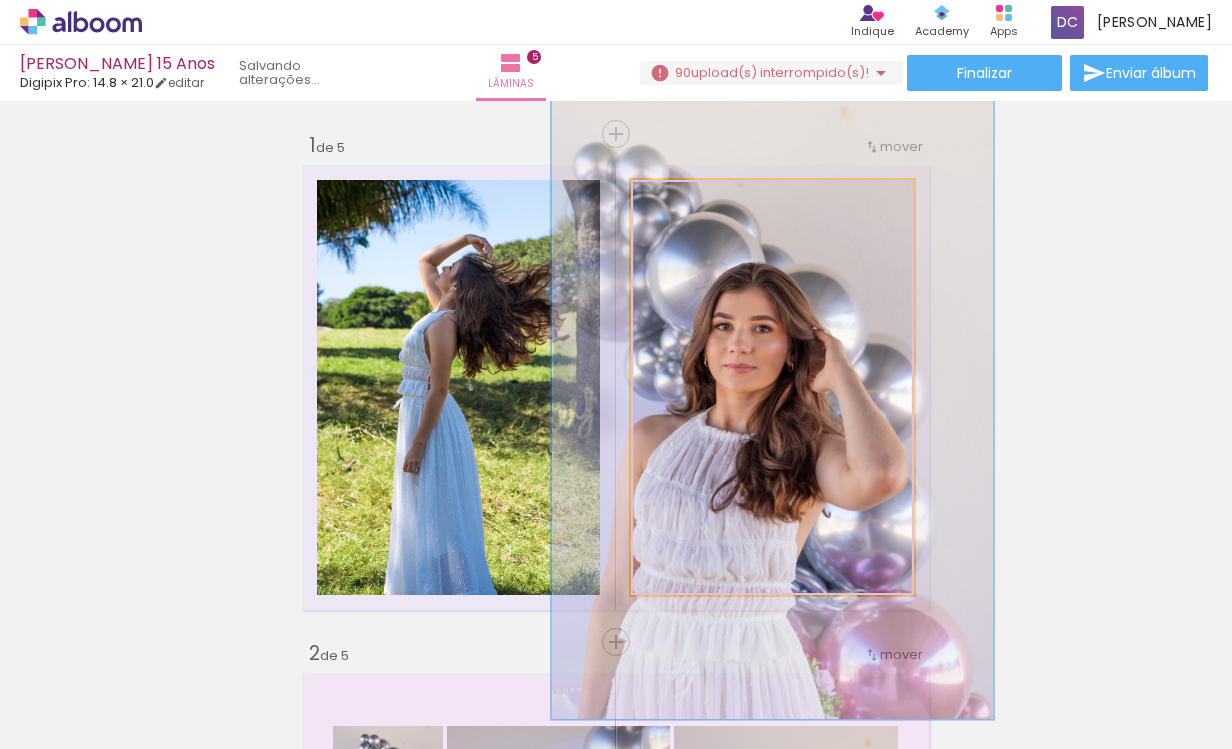 click at bounding box center [717, 201] 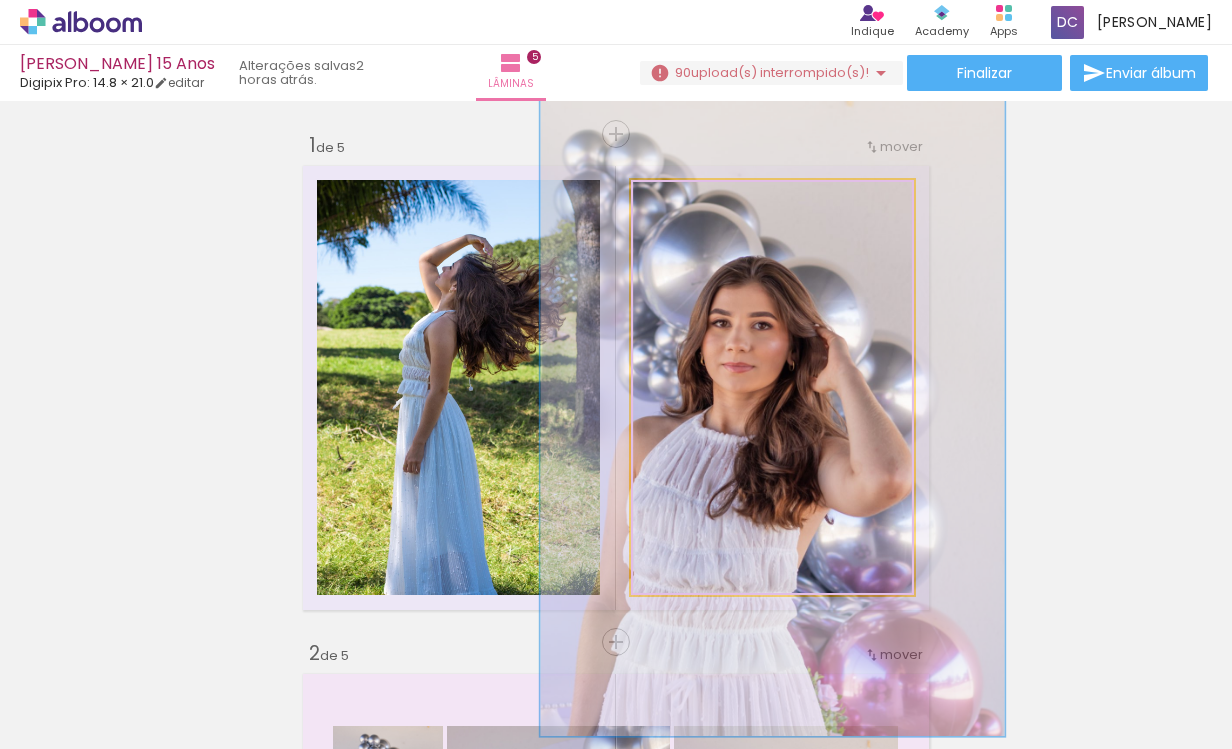 drag, startPoint x: 721, startPoint y: 204, endPoint x: 732, endPoint y: 206, distance: 11.18034 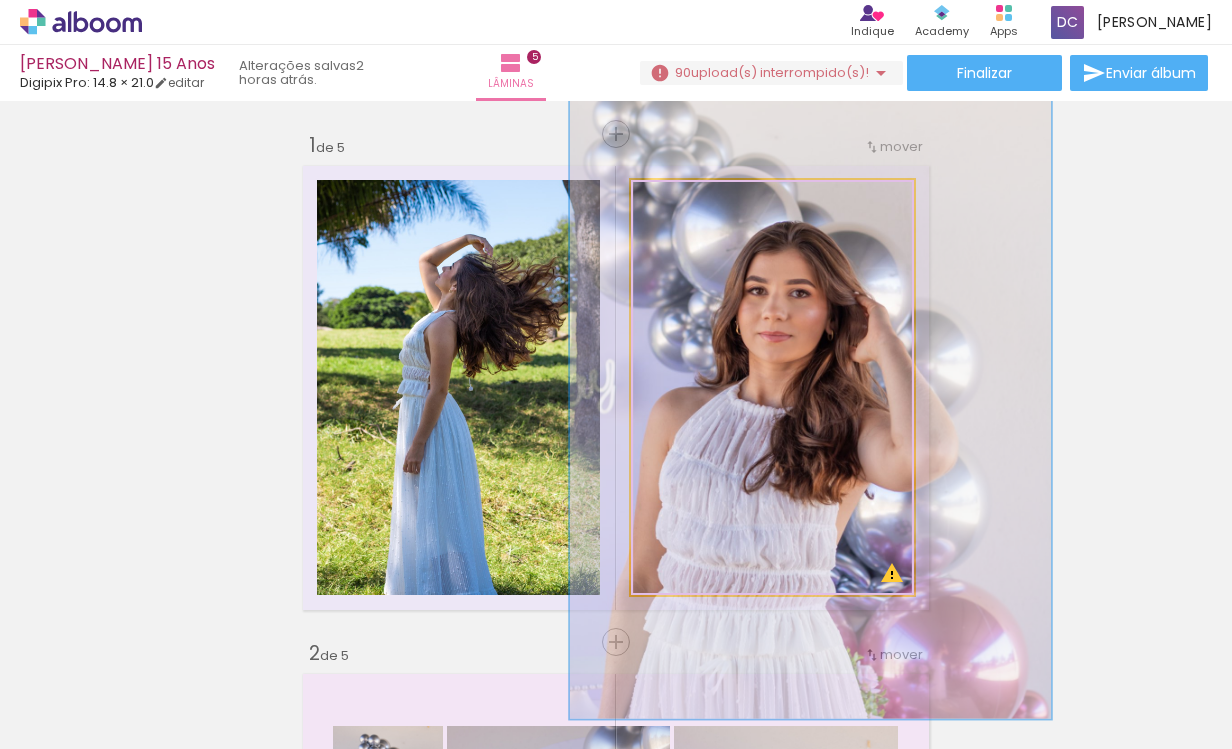 drag, startPoint x: 728, startPoint y: 485, endPoint x: 765, endPoint y: 454, distance: 48.270073 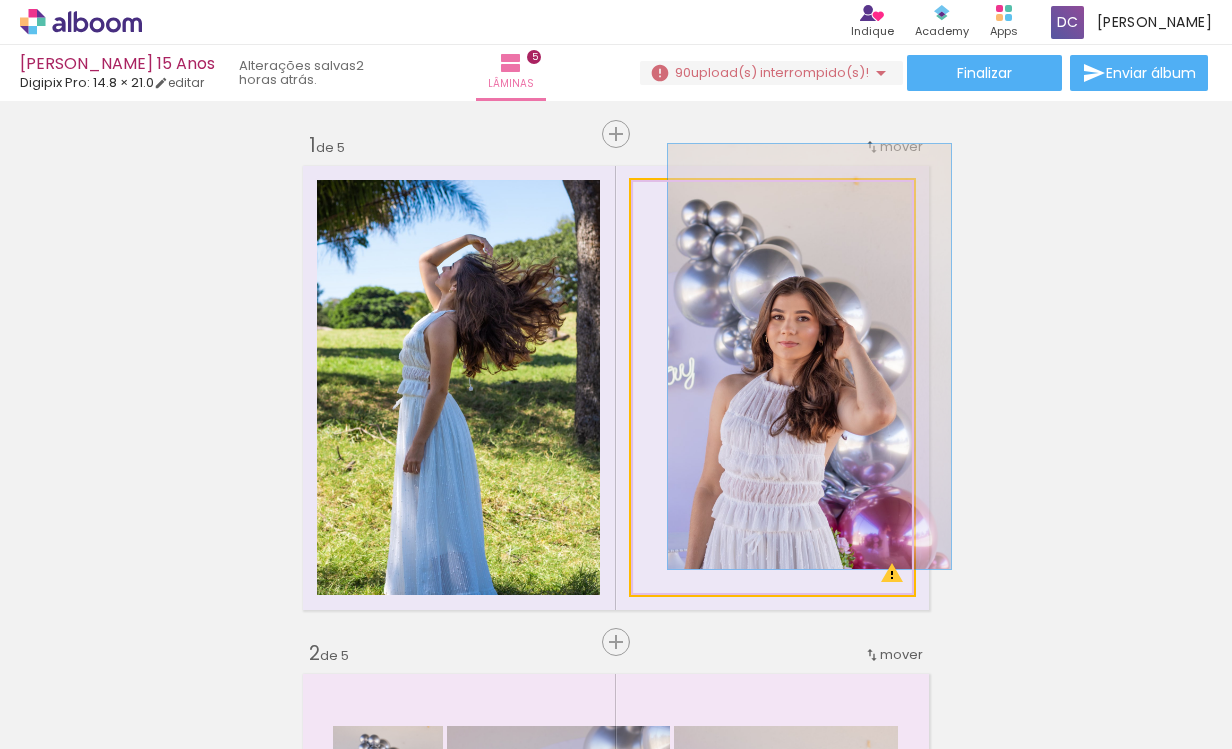 type on "100" 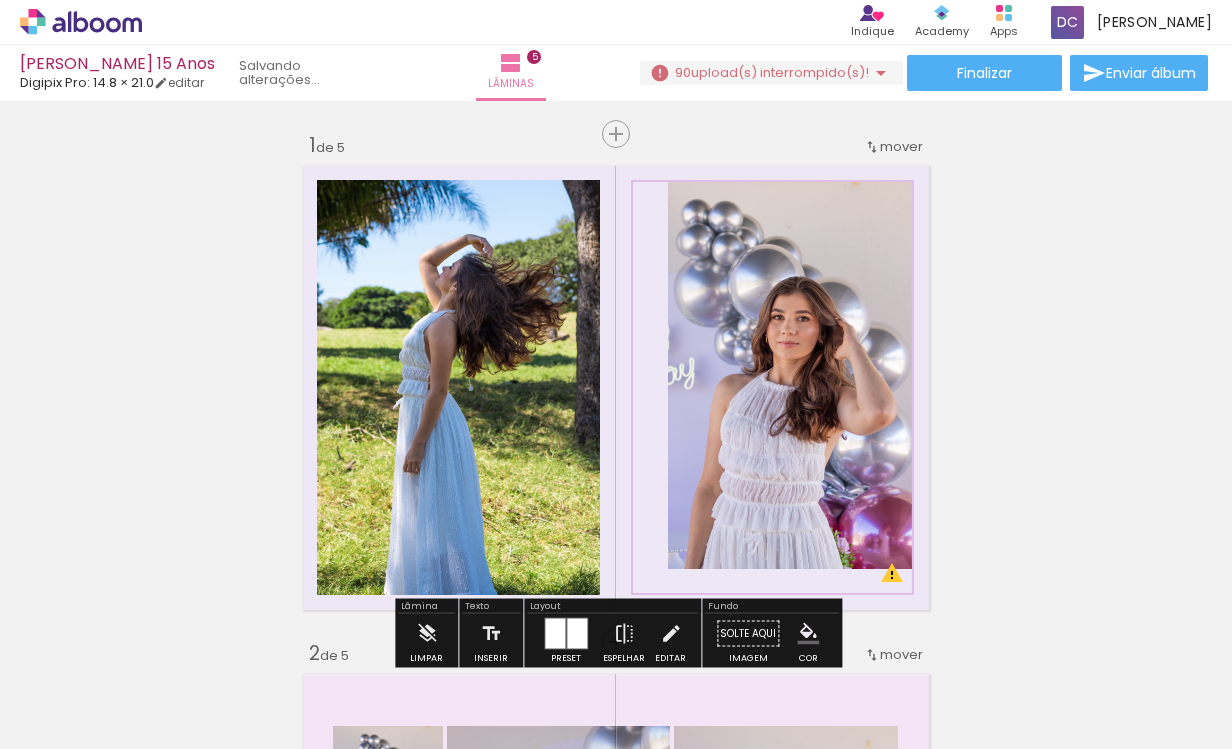drag, startPoint x: 697, startPoint y: 202, endPoint x: 624, endPoint y: 247, distance: 85.75546 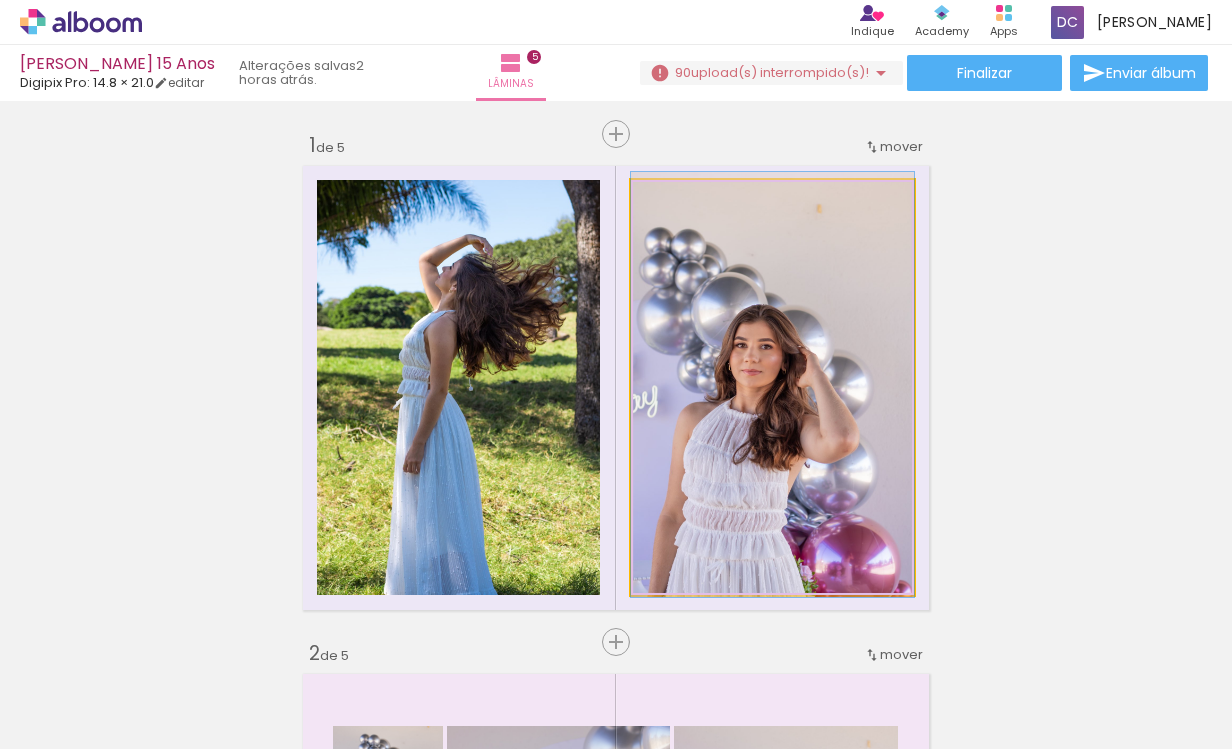 drag, startPoint x: 821, startPoint y: 384, endPoint x: 782, endPoint y: 412, distance: 48.010414 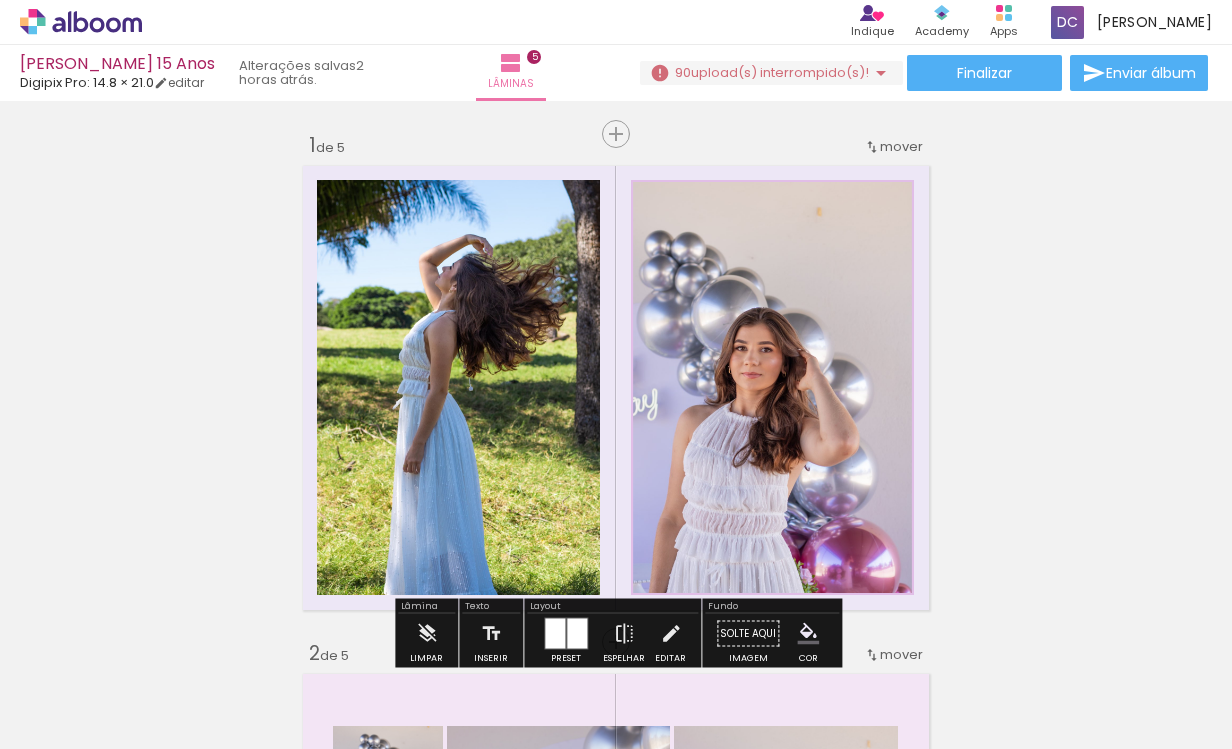 click 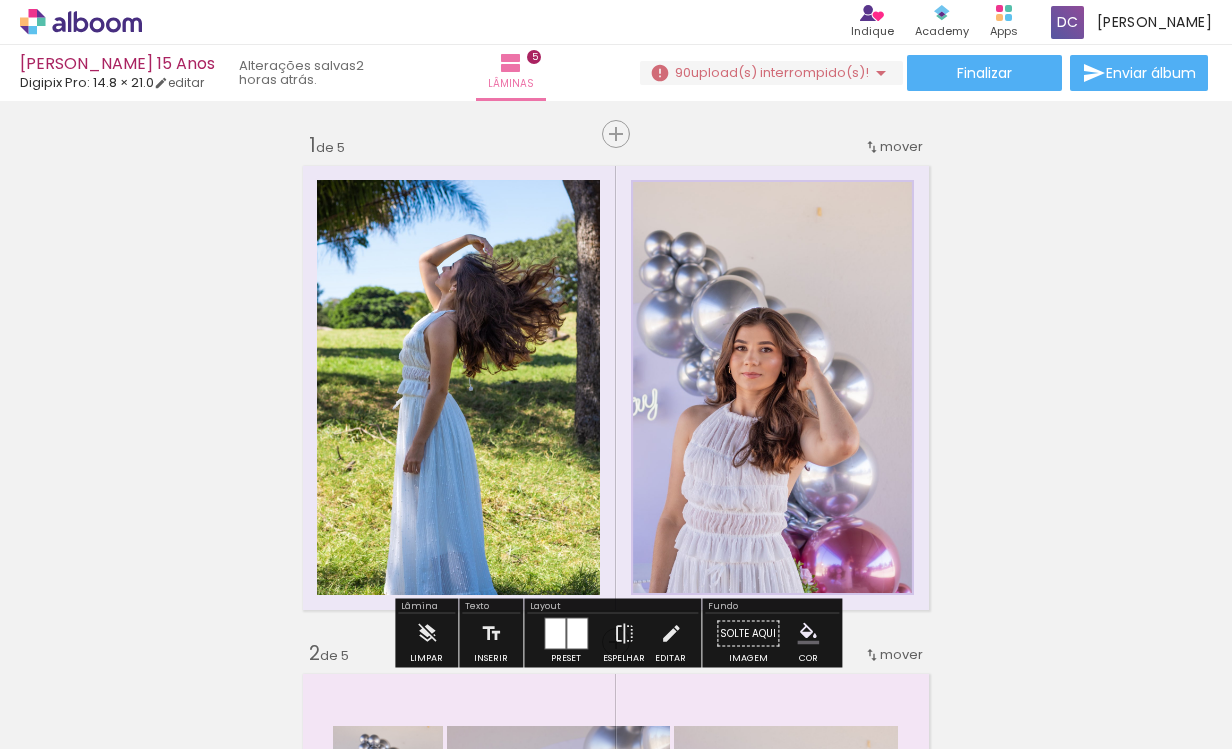 click at bounding box center [837, 328] 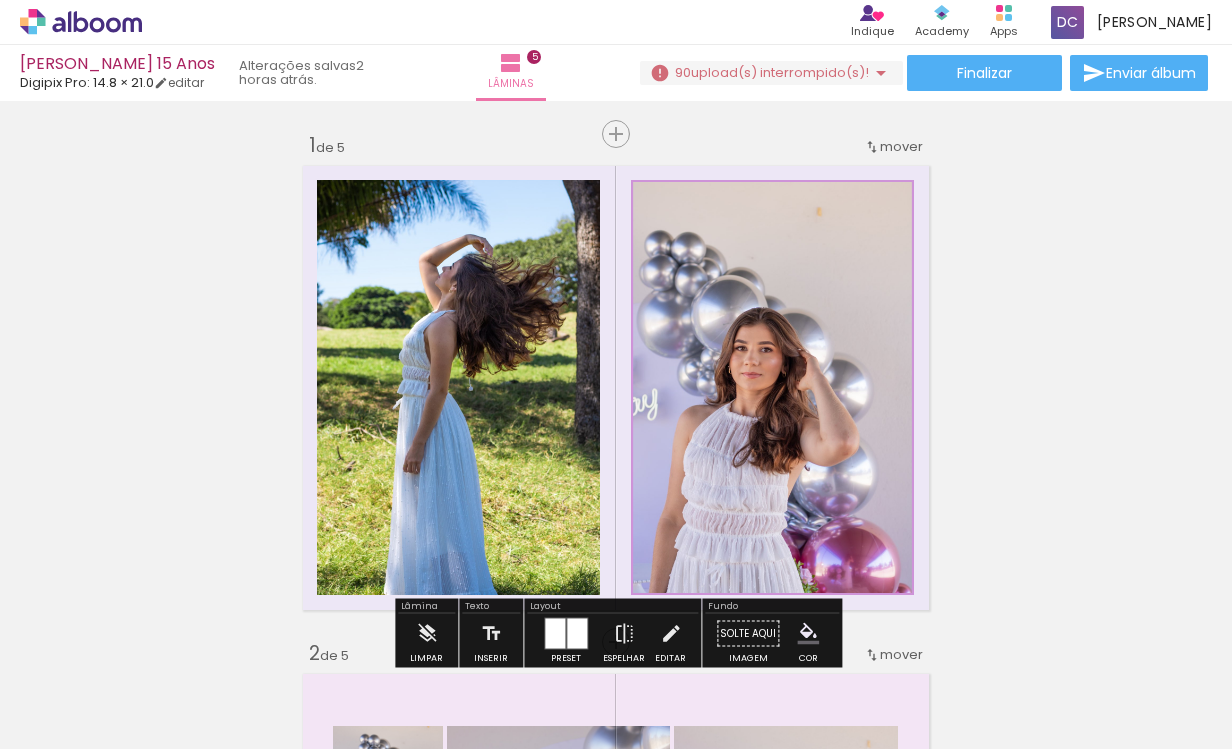 click on "Inserir lâmina 1  de 5  Inserir lâmina 2  de 5  Inserir lâmina 3  de 5  Inserir lâmina 4  de 5  Inserir lâmina 5  de 5 O Designbox precisará aumentar a sua imagem em 321% para exportar para impressão." at bounding box center (616, 1632) 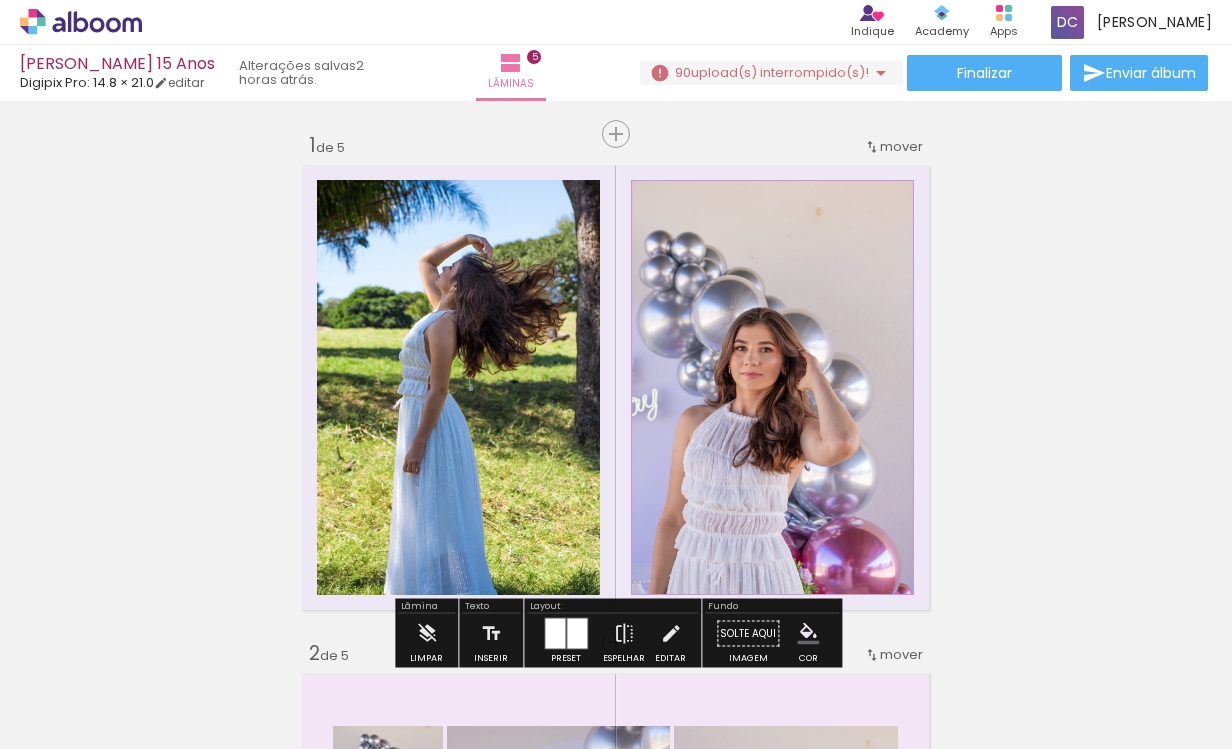 click on "Inserir lâmina 1  de 5  Inserir lâmina 2  de 5  Inserir lâmina 3  de 5  Inserir lâmina 4  de 5  Inserir lâmina 5  de 5 O Designbox precisará aumentar a sua imagem em 321% para exportar para impressão." at bounding box center (616, 1632) 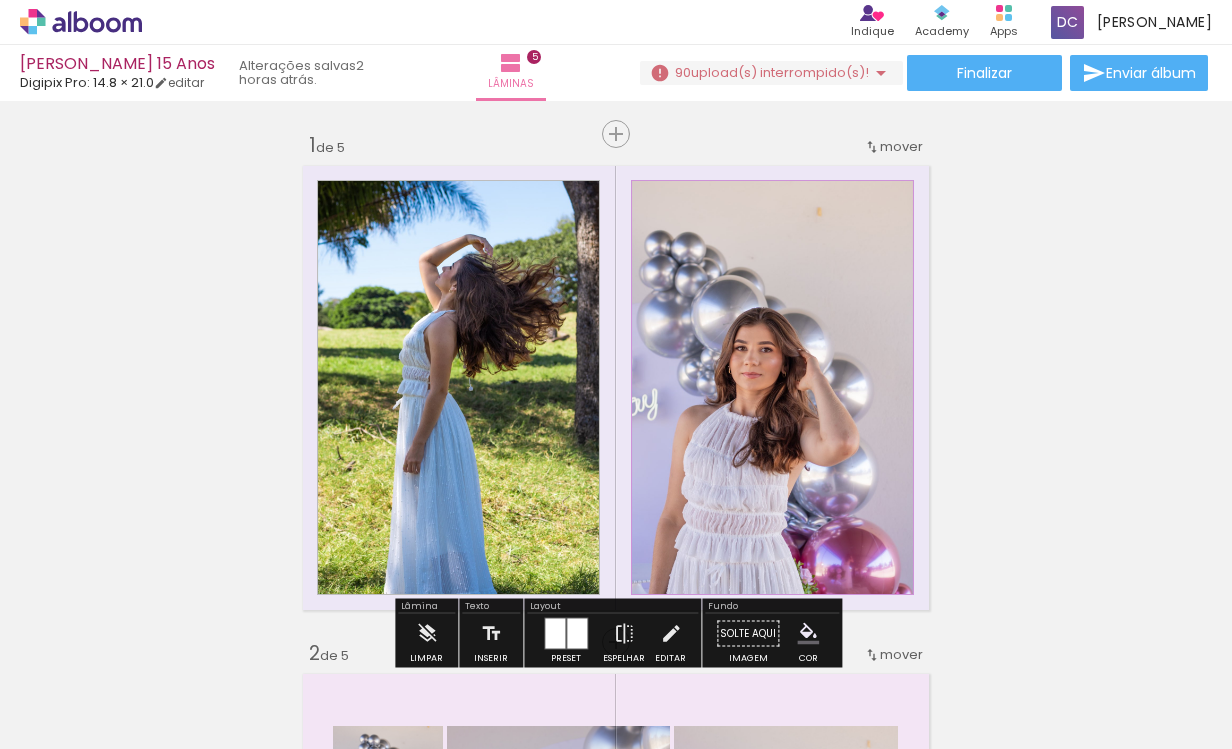 click at bounding box center (0, 0) 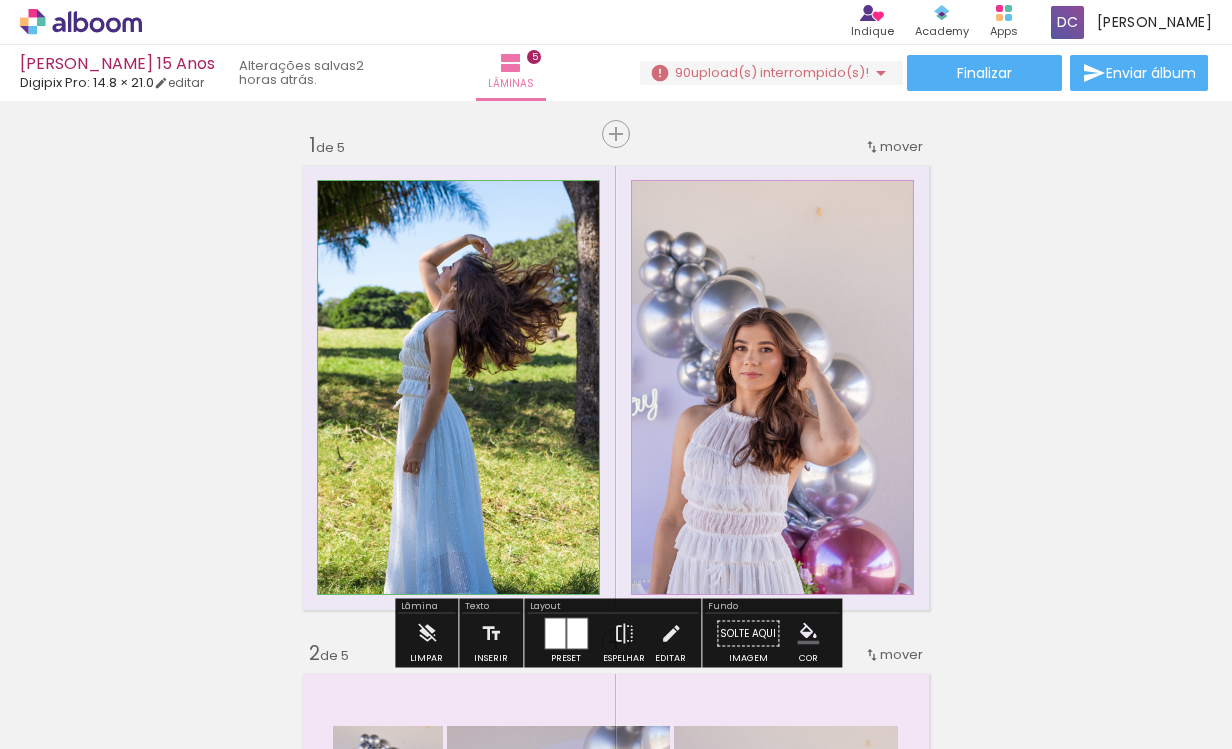 click at bounding box center (0, 0) 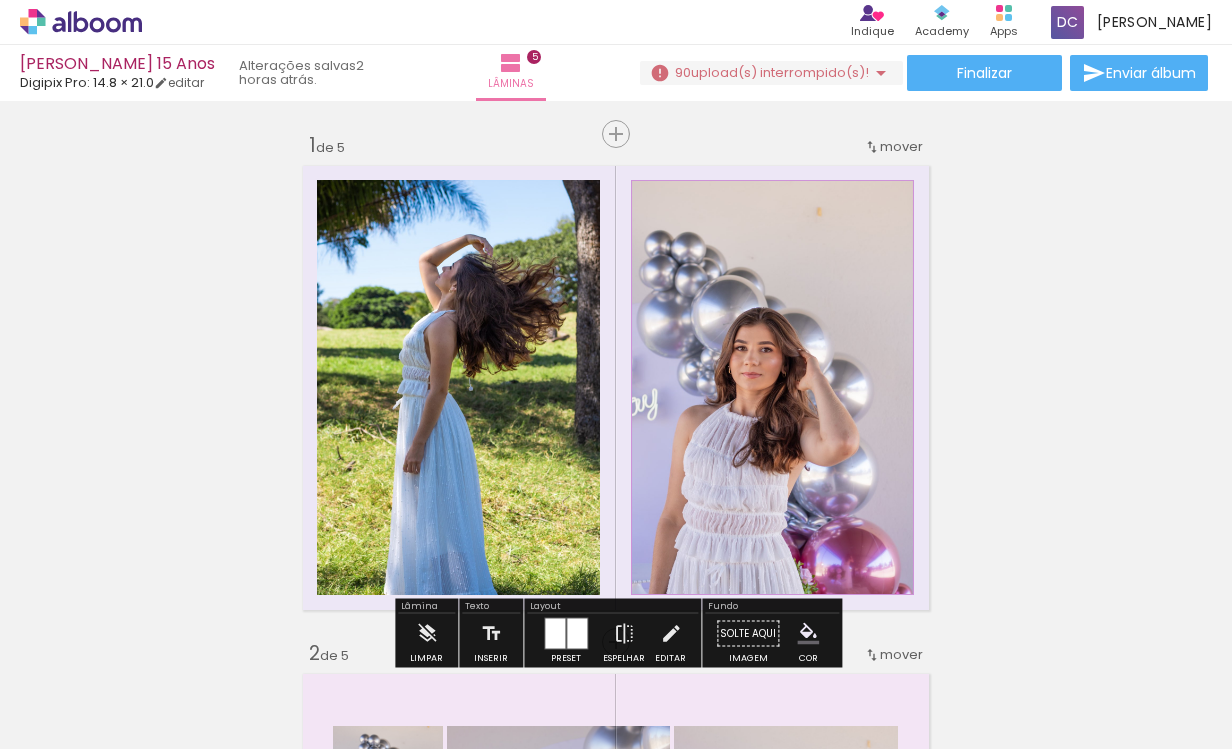 click on "Inserir lâmina 1  de 5  Inserir lâmina 2  de 5  Inserir lâmina 3  de 5  Inserir lâmina 4  de 5  Inserir lâmina 5  de 5 O Designbox precisará aumentar a sua imagem em 321% para exportar para impressão." at bounding box center (616, 1632) 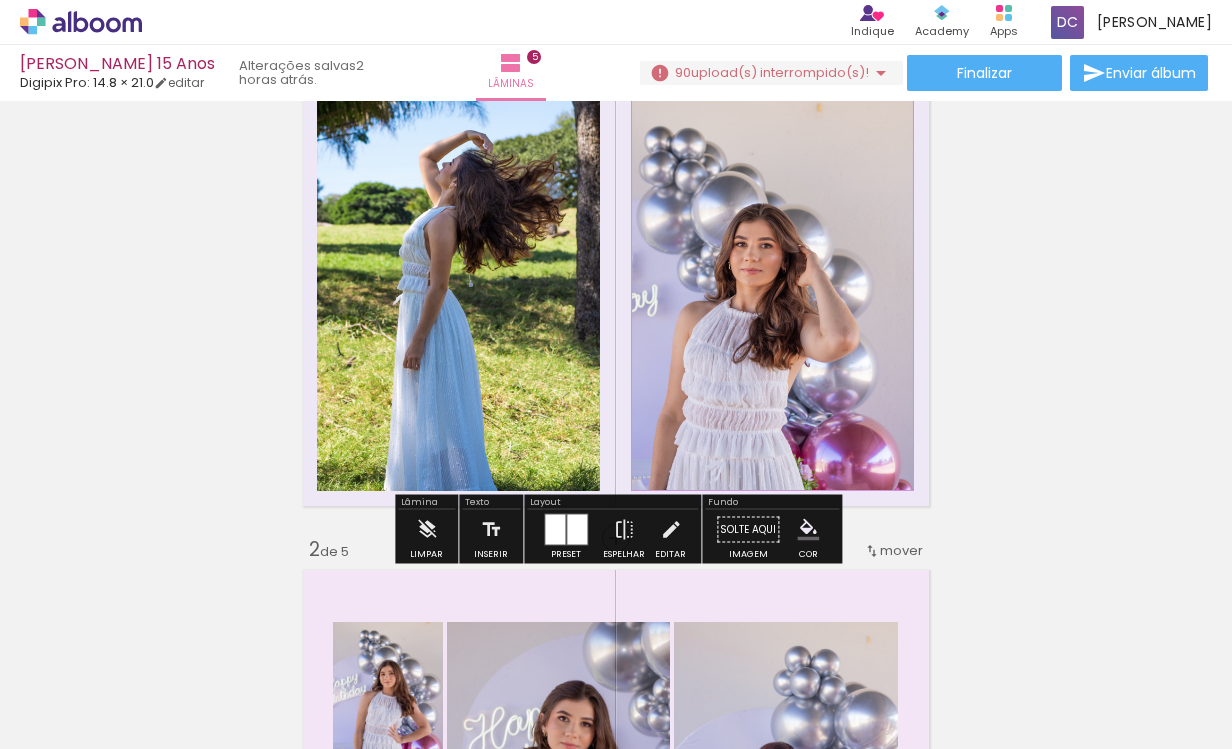 scroll, scrollTop: 111, scrollLeft: 0, axis: vertical 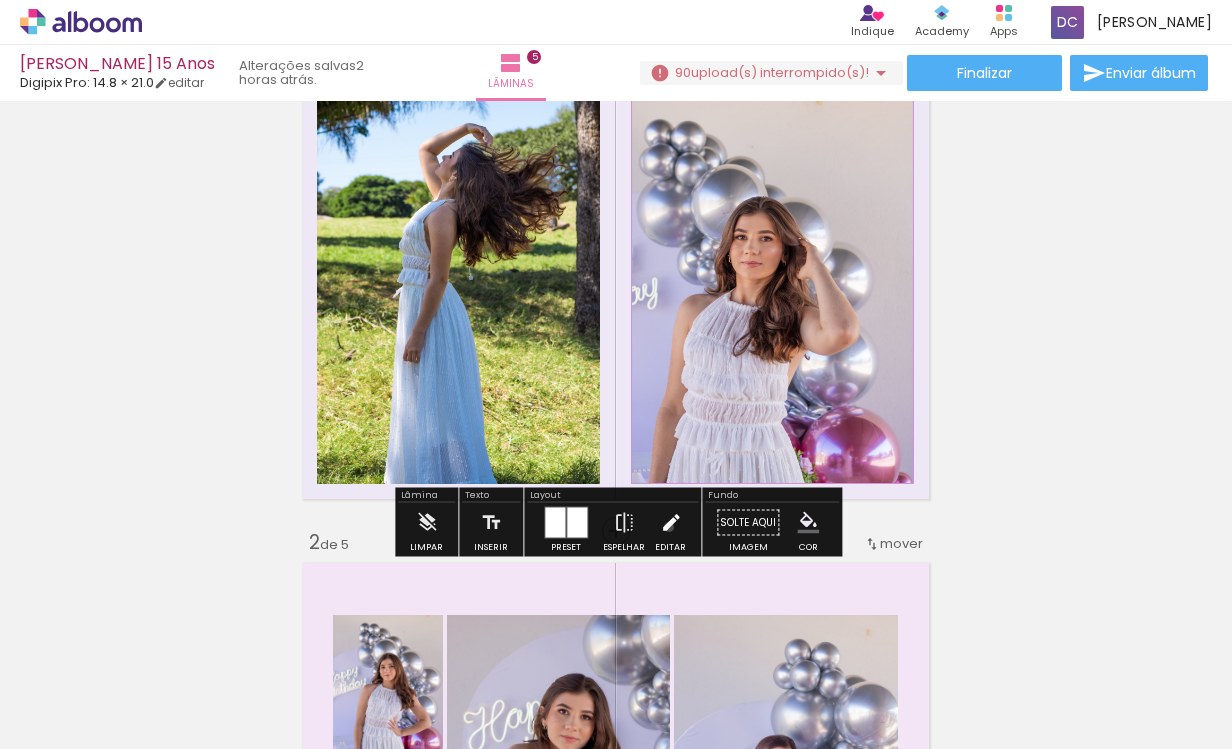 click at bounding box center (671, 523) 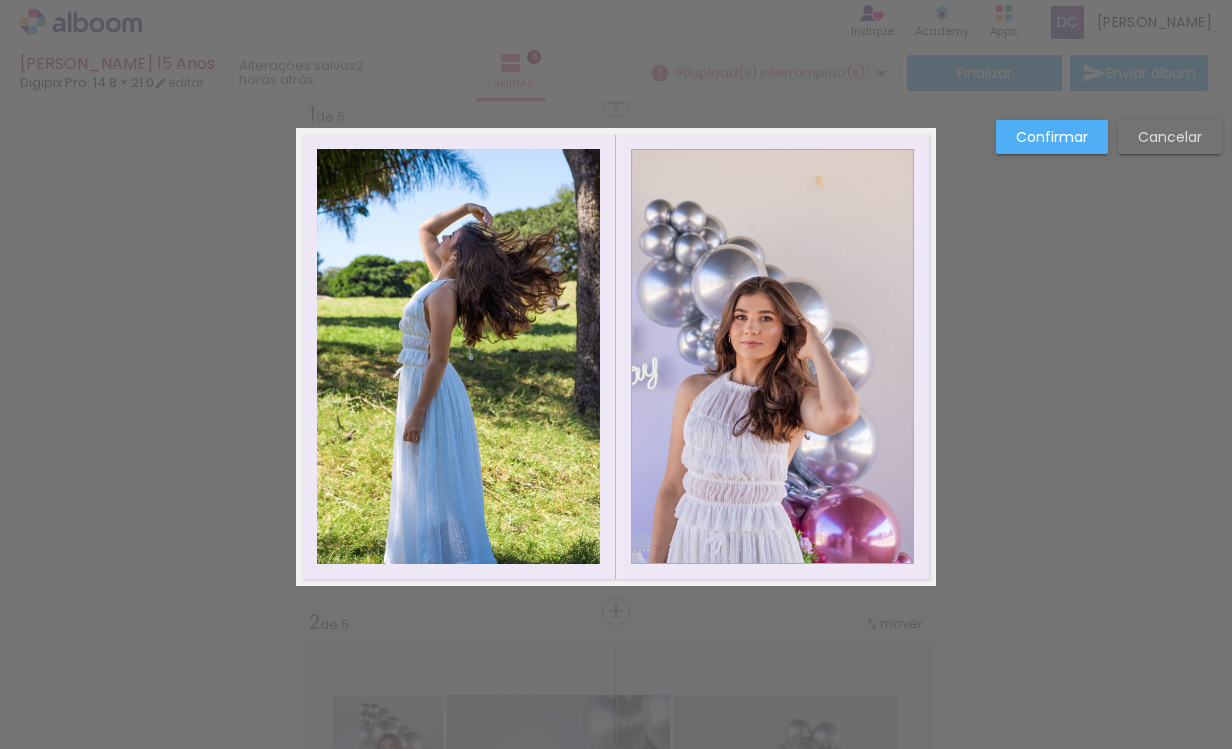scroll, scrollTop: 25, scrollLeft: 0, axis: vertical 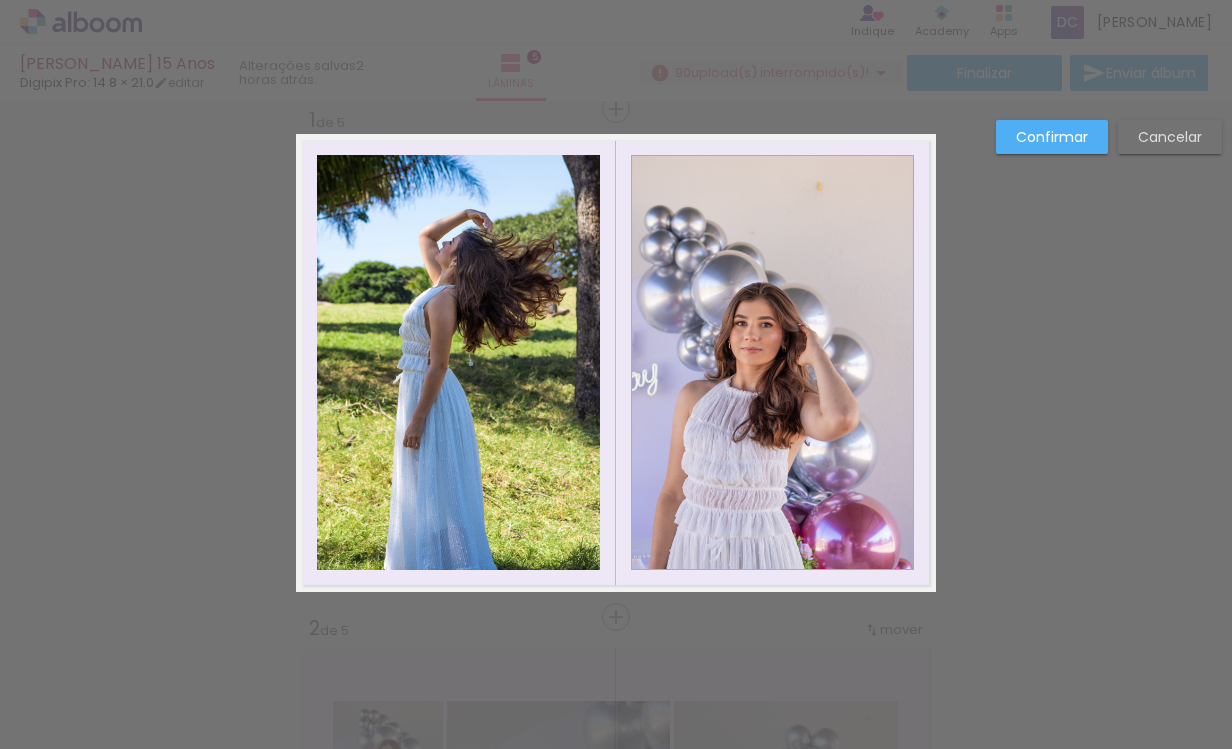 click on "Confirmar Cancelar" at bounding box center [616, 1624] 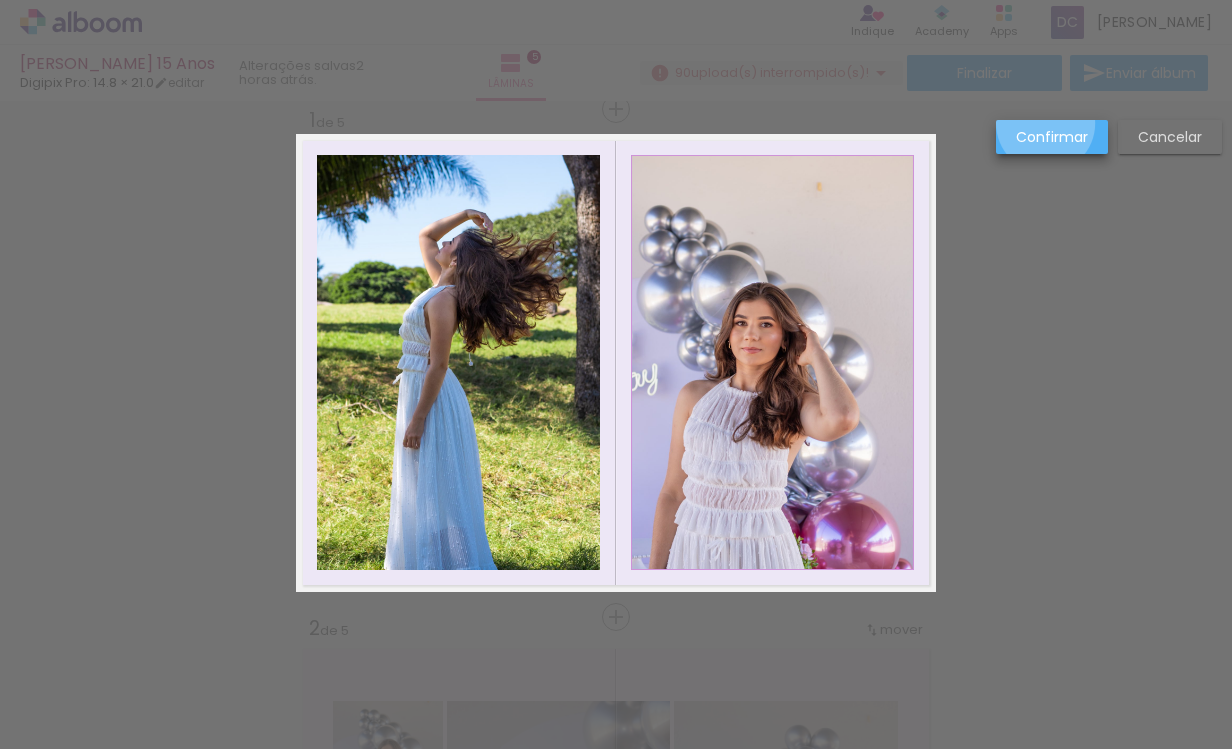 click on "Confirmar" at bounding box center [1052, 137] 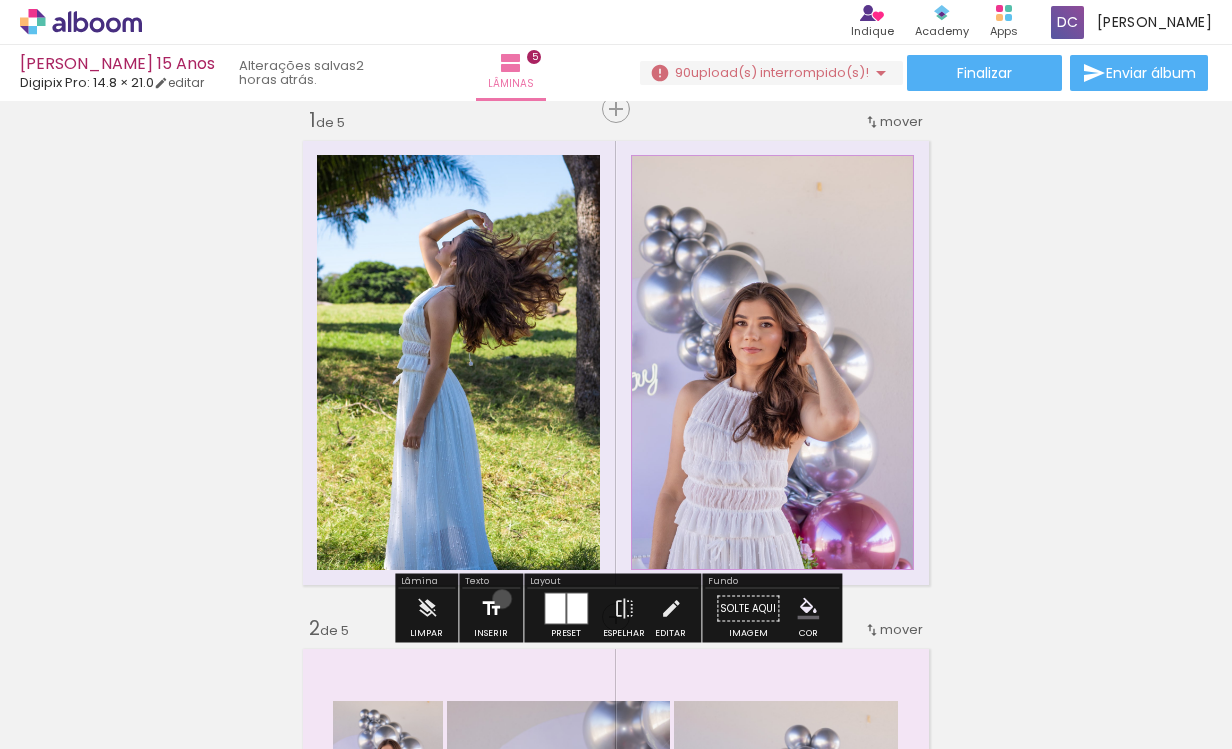 click on "Inserir" at bounding box center [491, 614] 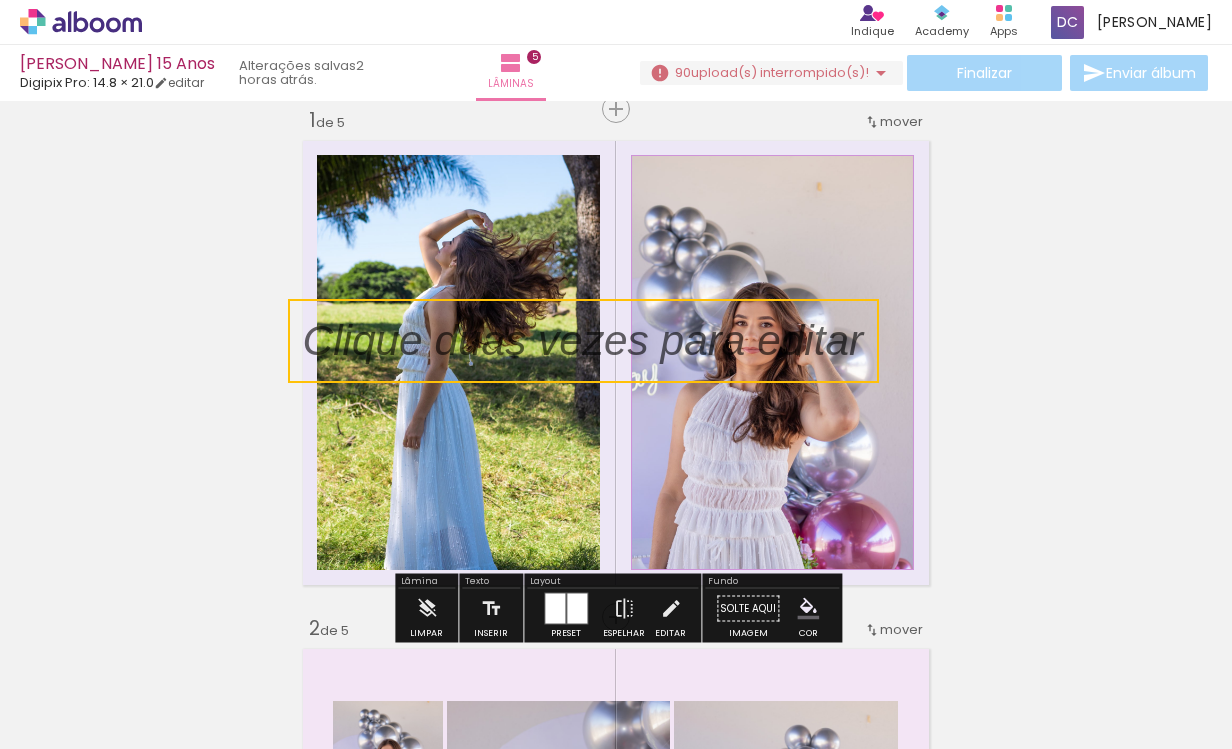 click at bounding box center (583, 341) 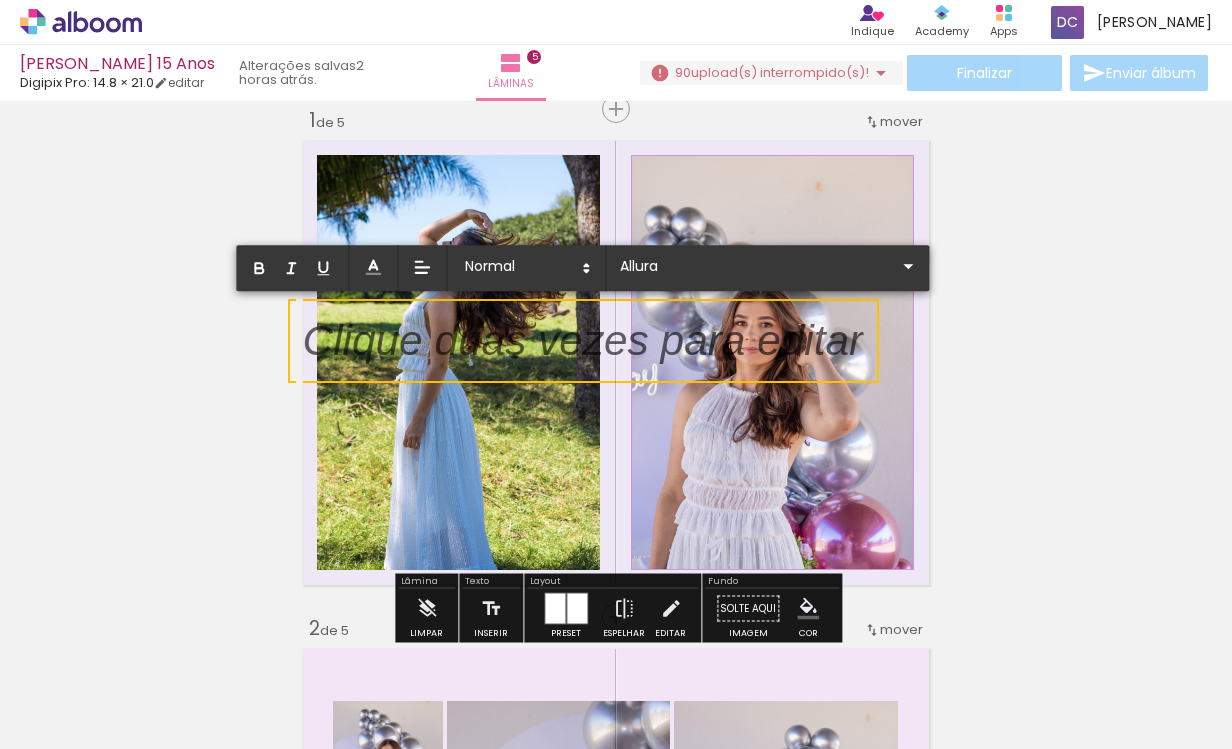 click at bounding box center [583, 353] 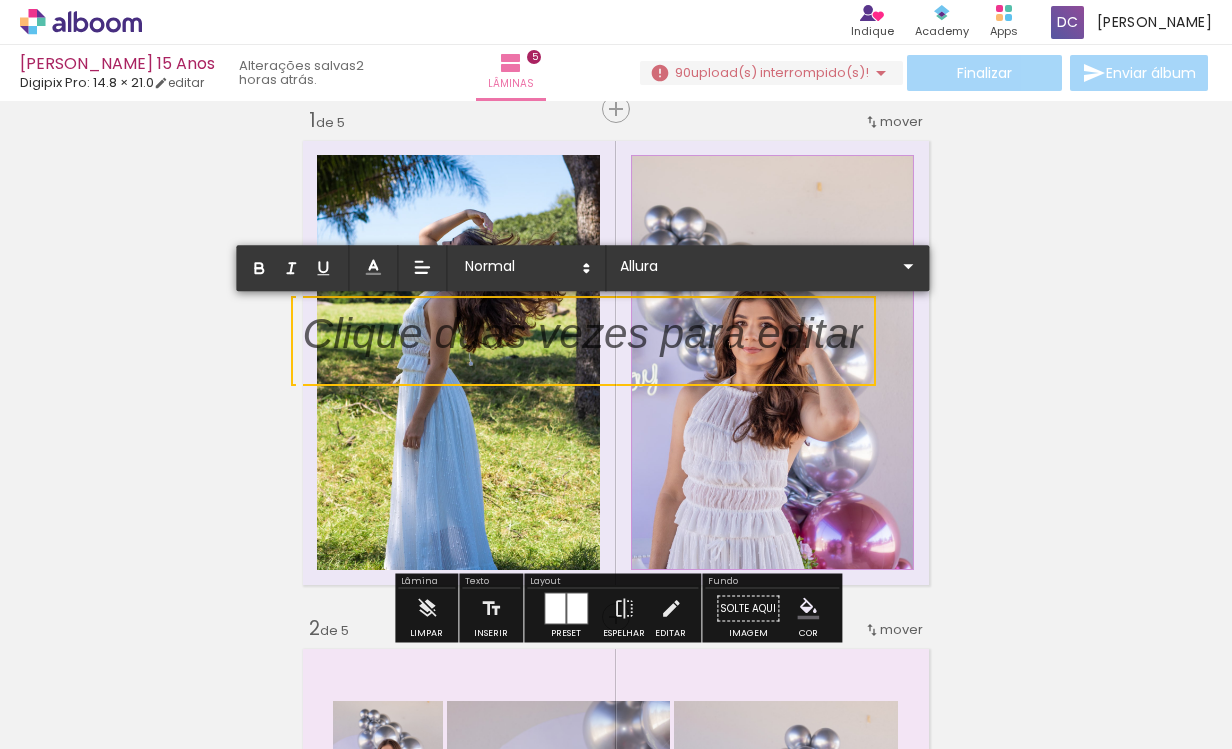 scroll, scrollTop: 7, scrollLeft: 0, axis: vertical 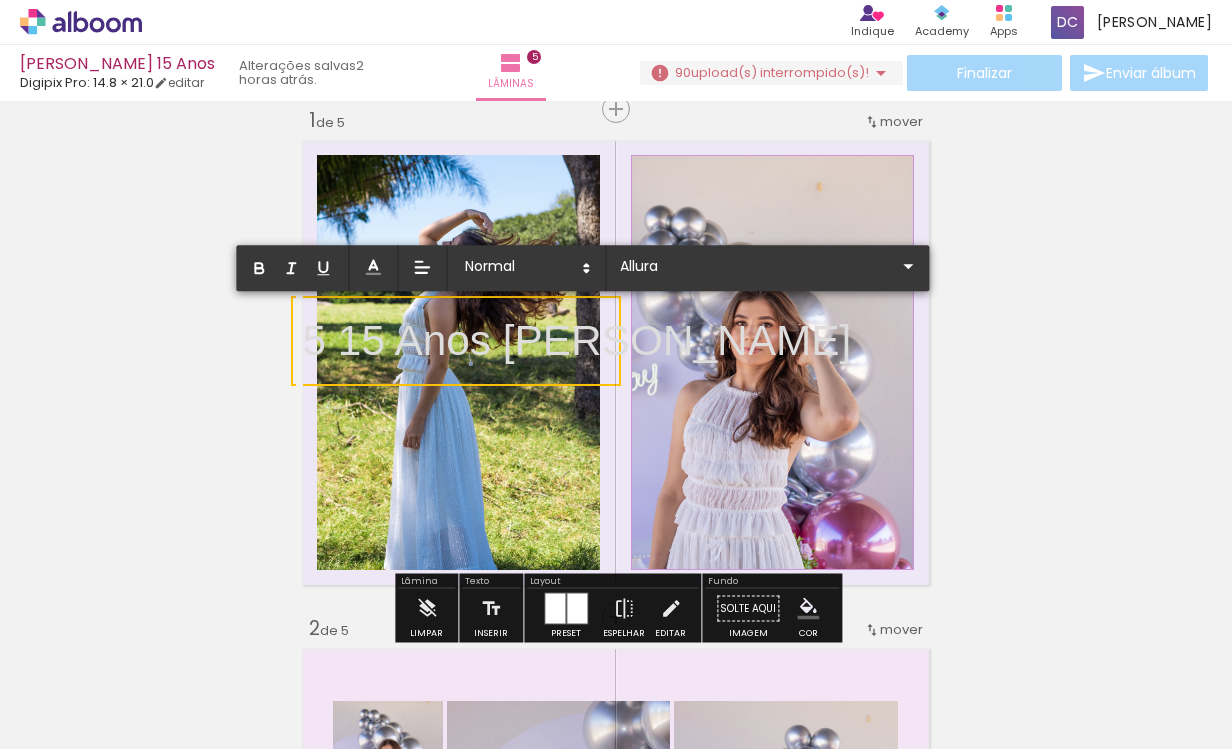 drag, startPoint x: 508, startPoint y: 343, endPoint x: 602, endPoint y: 347, distance: 94.08507 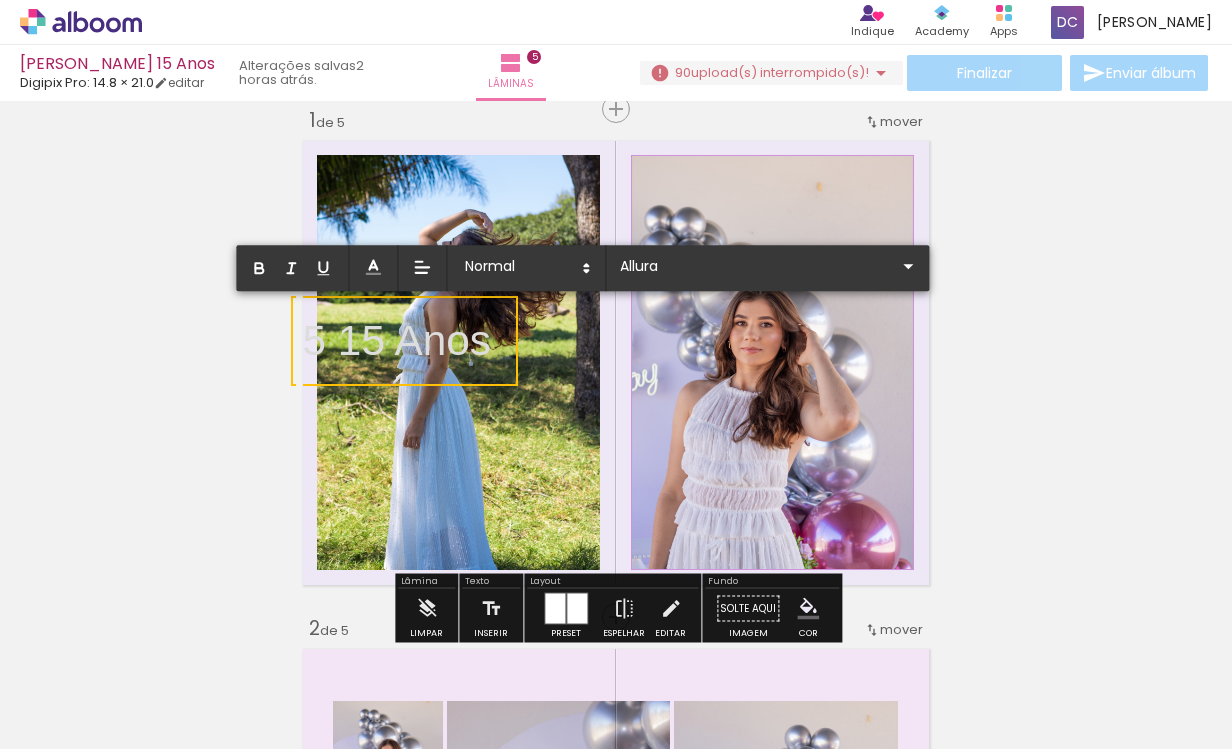click on "5 15 Anos" at bounding box center [397, 341] 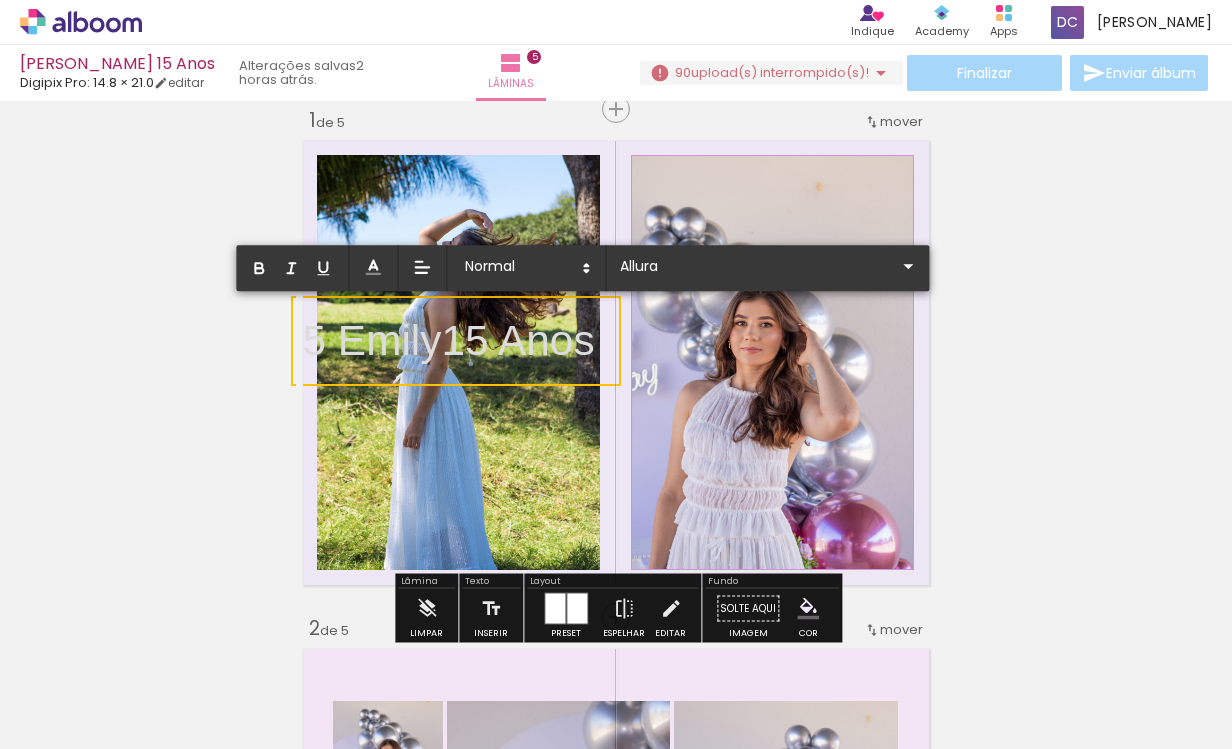 click on "5 Emily15 Anos" at bounding box center [449, 341] 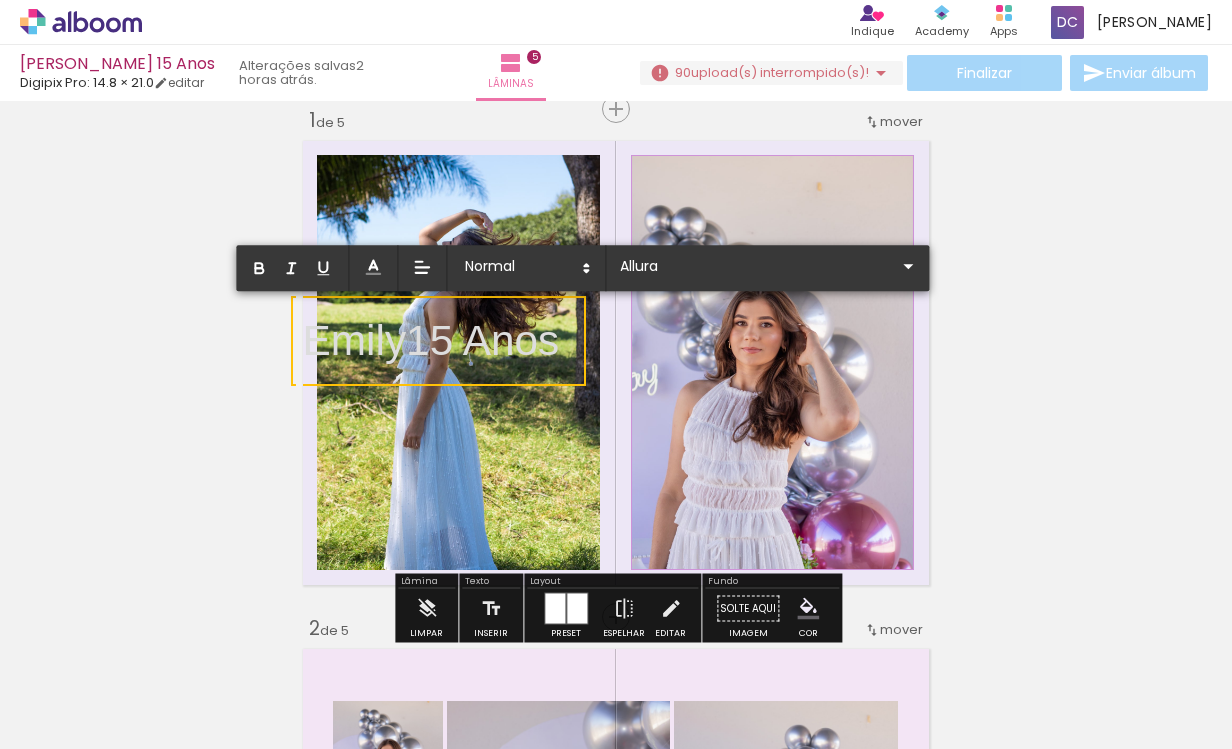 click on "Emily15 Anos" at bounding box center (431, 341) 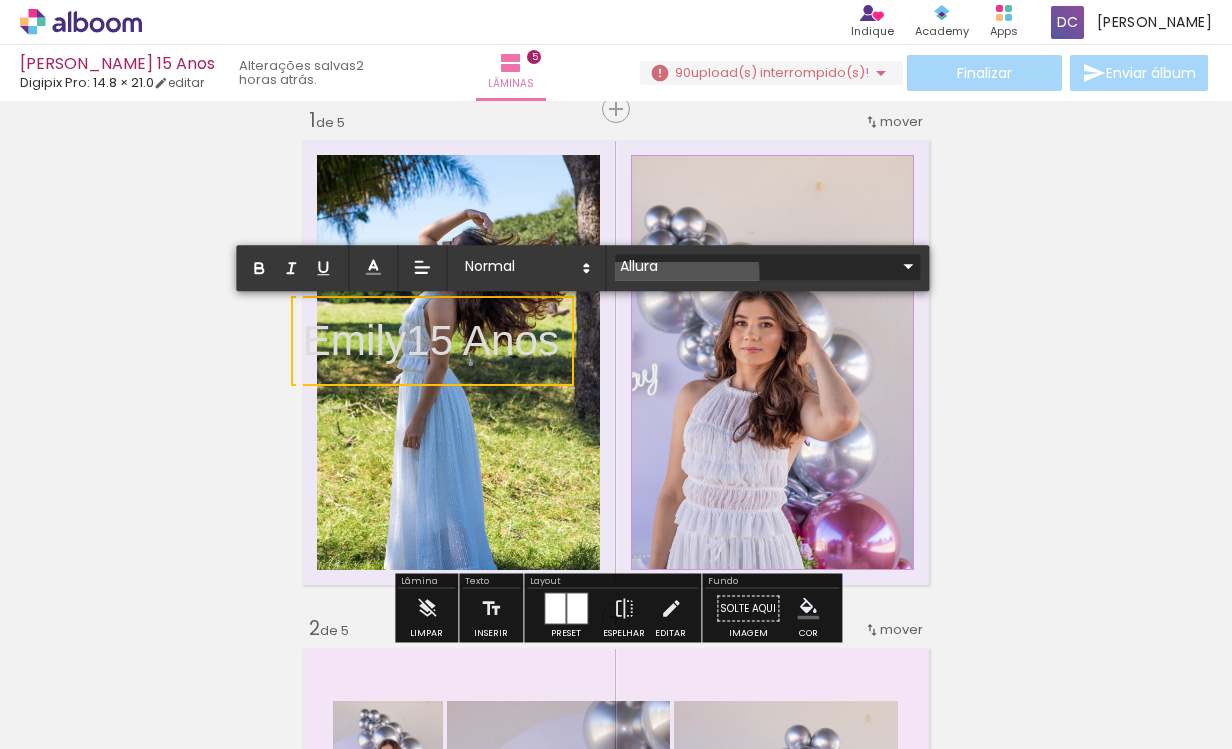click on "Allura" at bounding box center [755, 266] 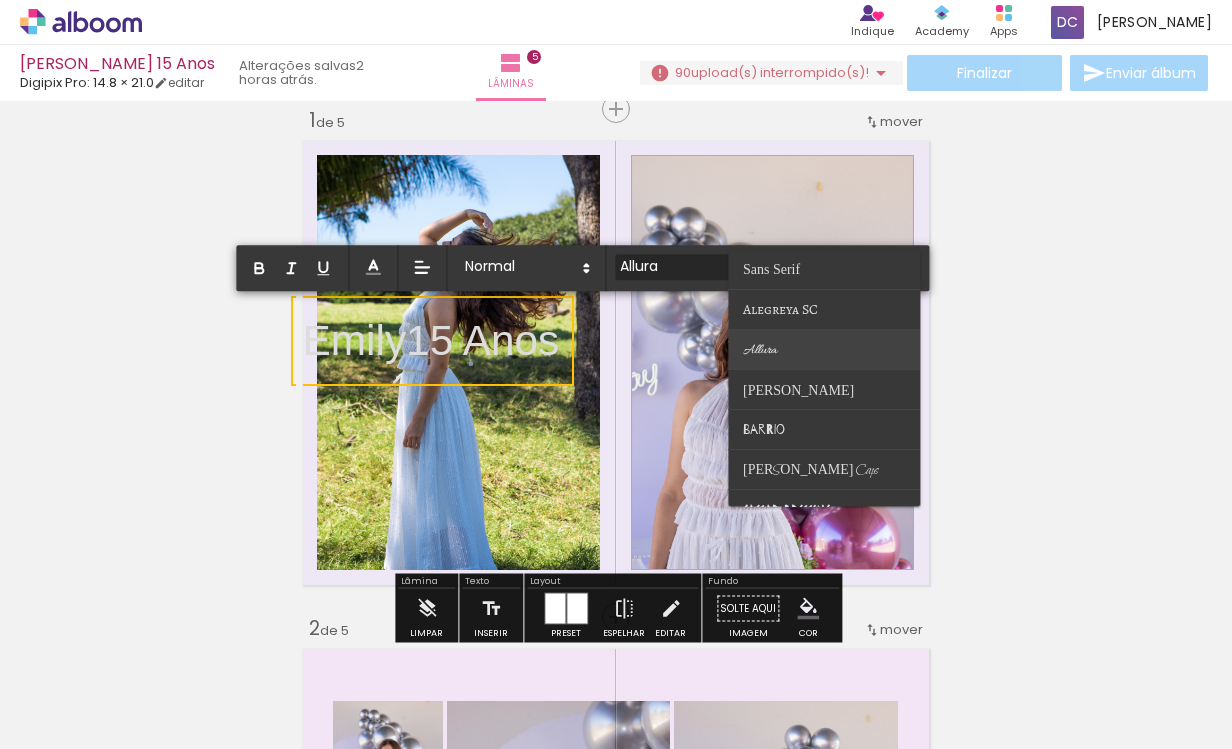 click at bounding box center (824, 350) 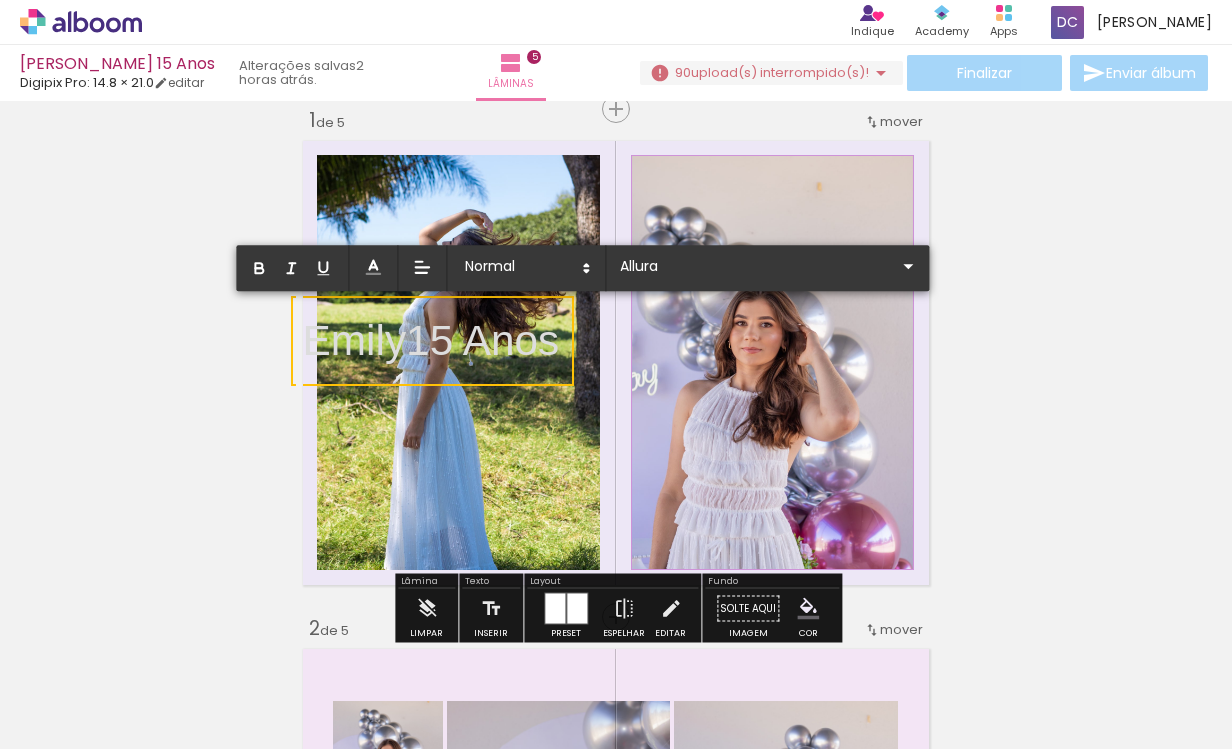 click on "Inserir lâmina 1  de 5  Inserir lâmina 2  de 5  Inserir lâmina 3  de 5  Inserir lâmina 4  de 5  Inserir lâmina 5  de 5 O Designbox precisará aumentar a sua imagem em 321% para exportar para impressão." at bounding box center (616, 1607) 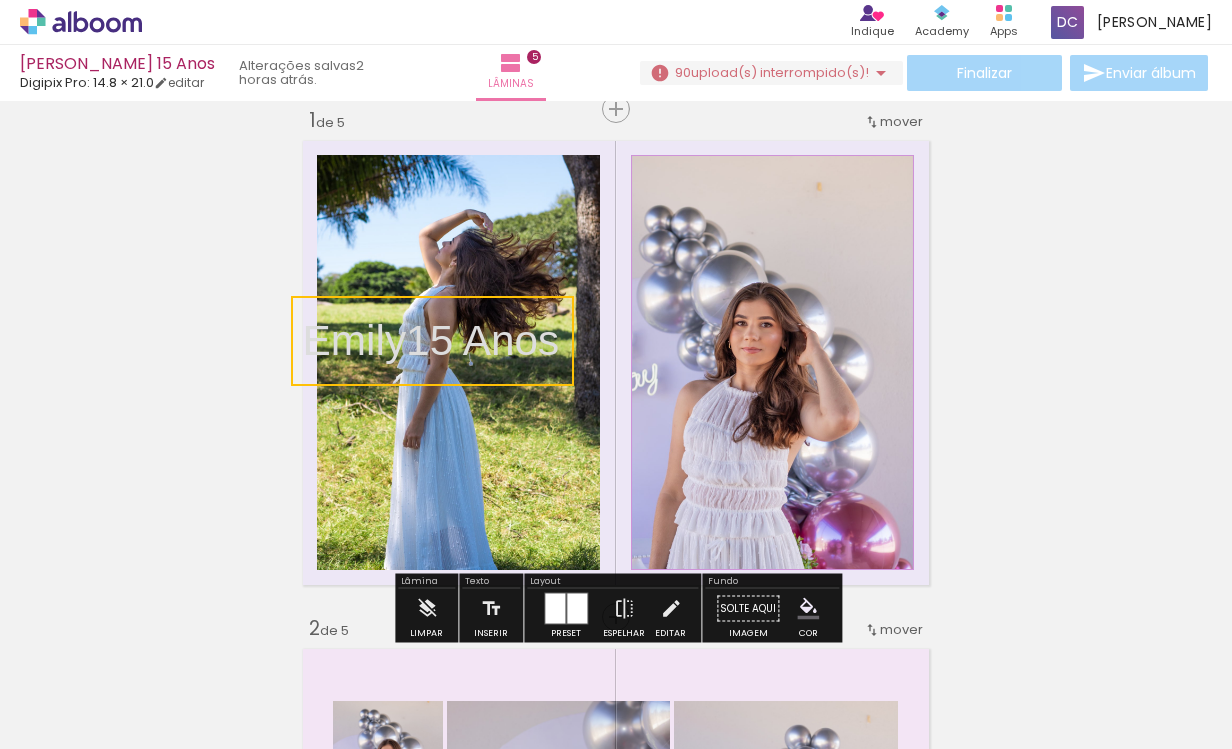 click on "Inserir lâmina 1  de 5  Inserir lâmina 2  de 5  Inserir lâmina 3  de 5  Inserir lâmina 4  de 5  Inserir lâmina 5  de 5 O Designbox precisará aumentar a sua imagem em 321% para exportar para impressão." at bounding box center [616, 1607] 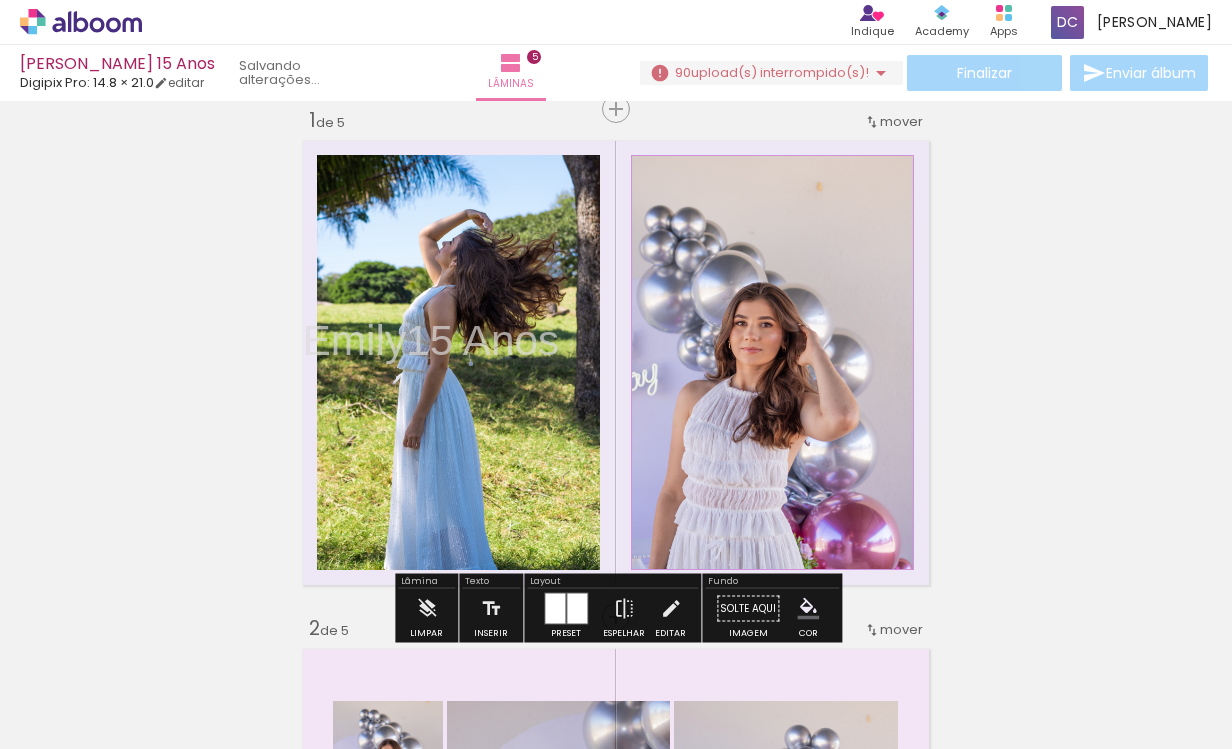 drag, startPoint x: 490, startPoint y: 328, endPoint x: 761, endPoint y: 429, distance: 289.20926 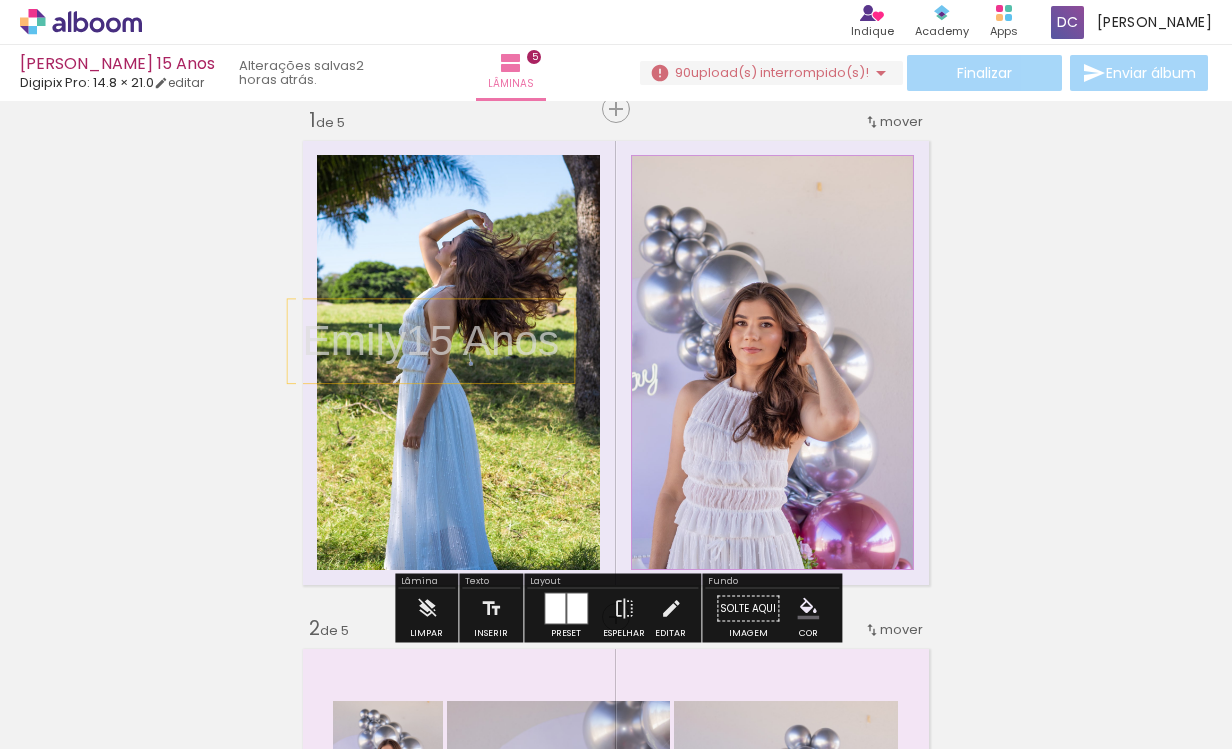 click on "Emily15 Anos" at bounding box center (431, 341) 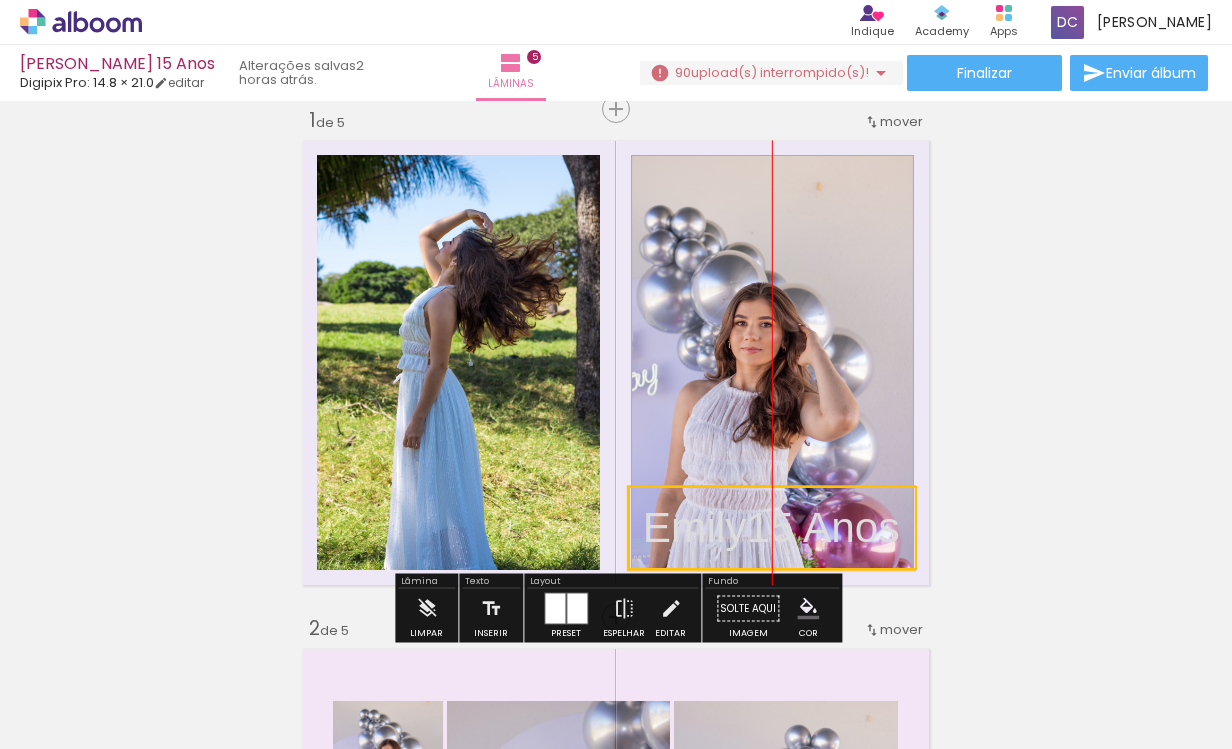 drag, startPoint x: 496, startPoint y: 325, endPoint x: 842, endPoint y: 515, distance: 394.73535 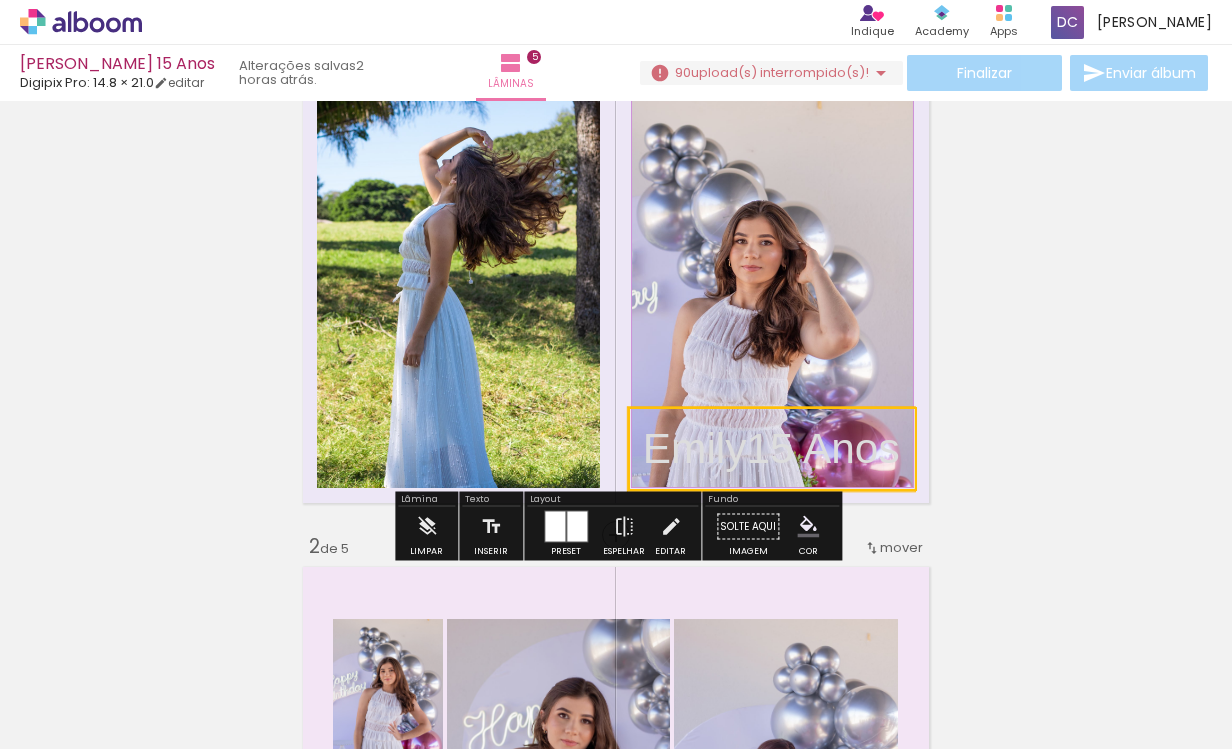scroll, scrollTop: 105, scrollLeft: 0, axis: vertical 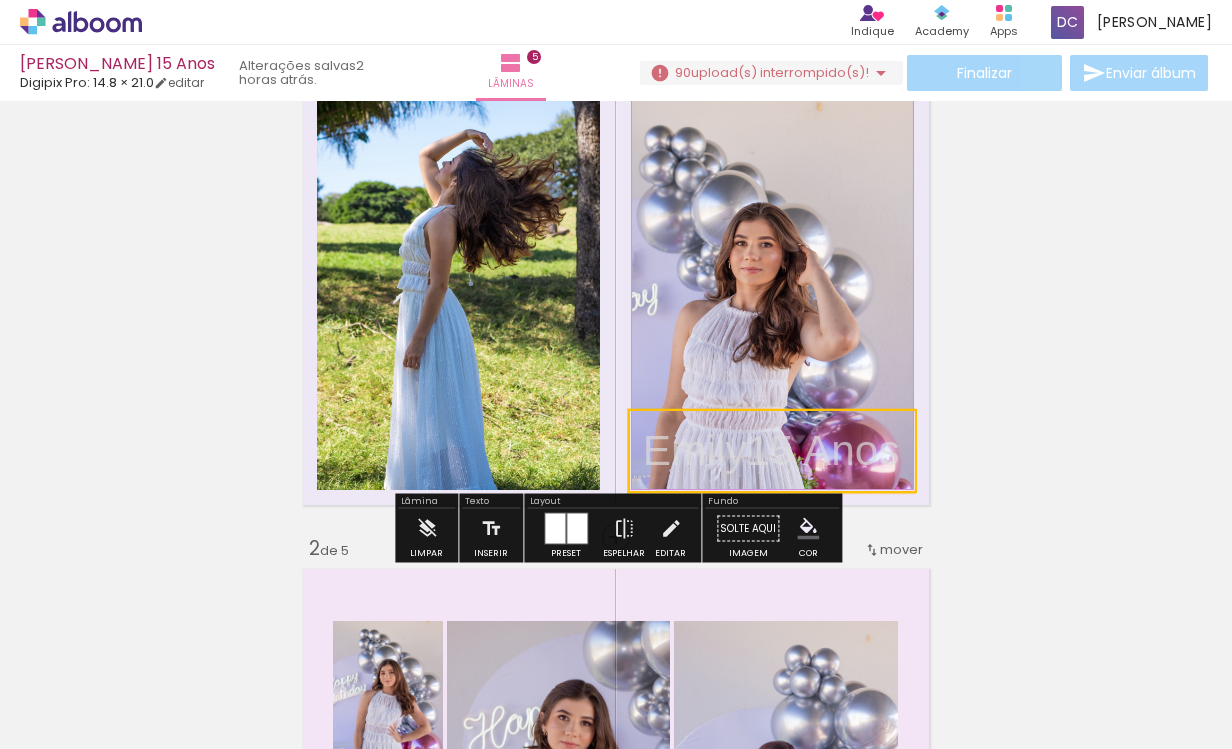 click at bounding box center [577, 529] 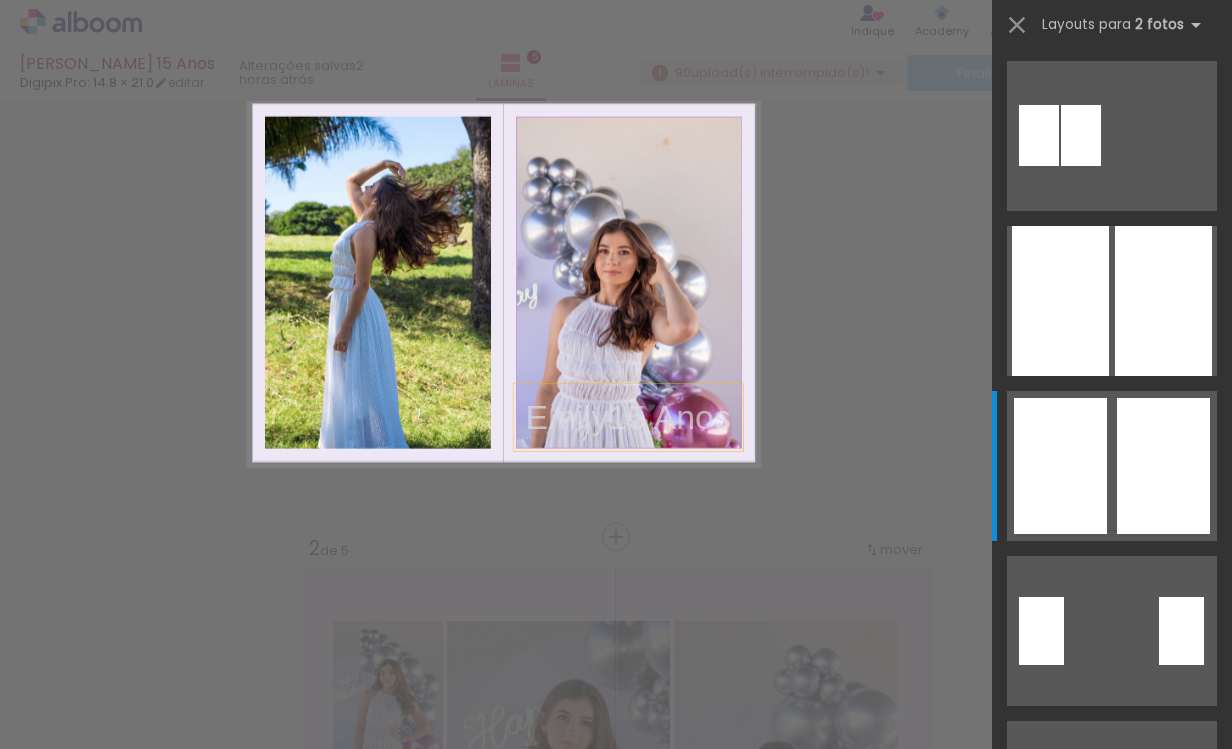 scroll, scrollTop: 330, scrollLeft: 0, axis: vertical 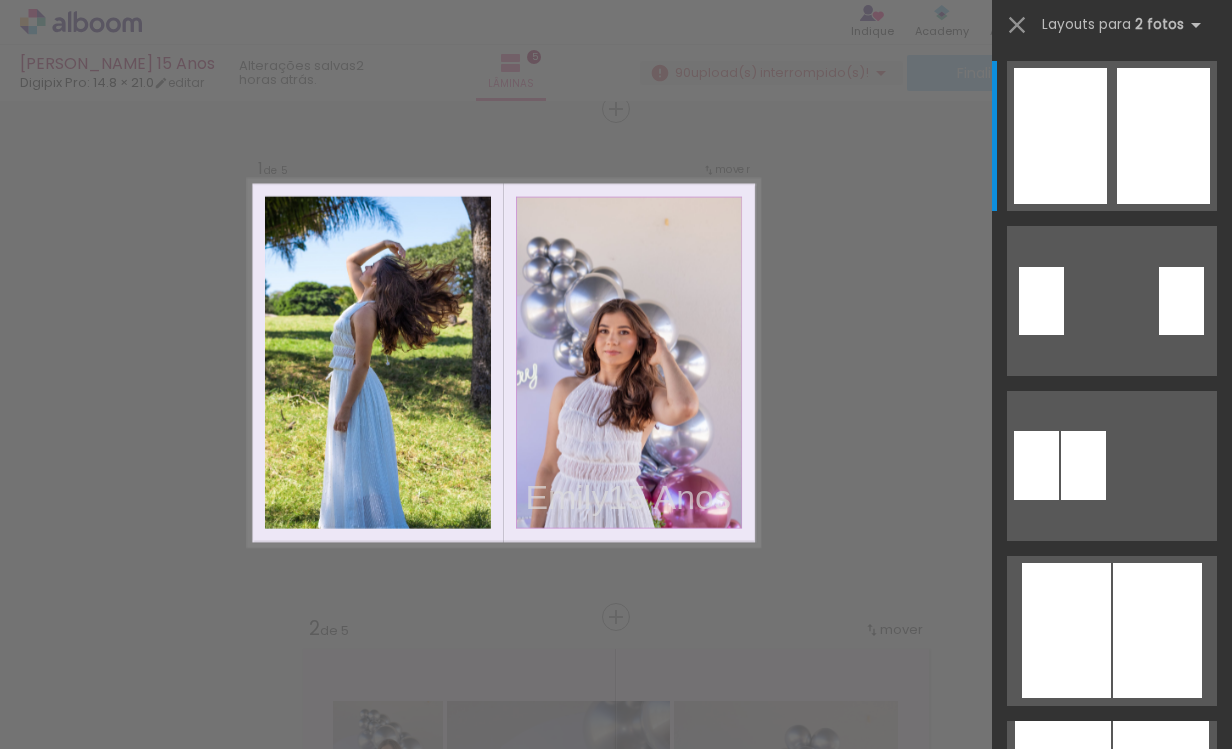 click on "Confirmar Cancelar" at bounding box center [616, 1624] 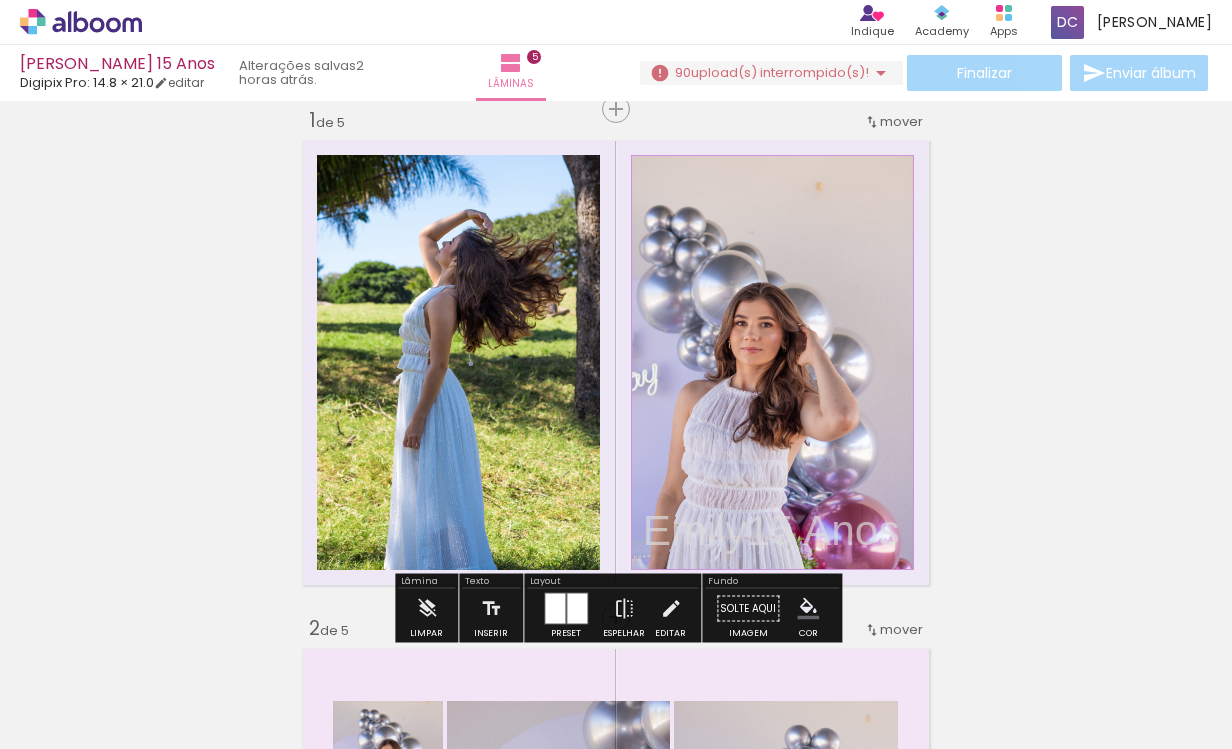 click on "Inserir lâmina 1  de 5  Inserir lâmina 2  de 5  Inserir lâmina 3  de 5  Inserir lâmina 4  de 5  Inserir lâmina 5  de 5 O Designbox precisará aumentar a sua imagem em 321% para exportar para impressão." at bounding box center (616, 1607) 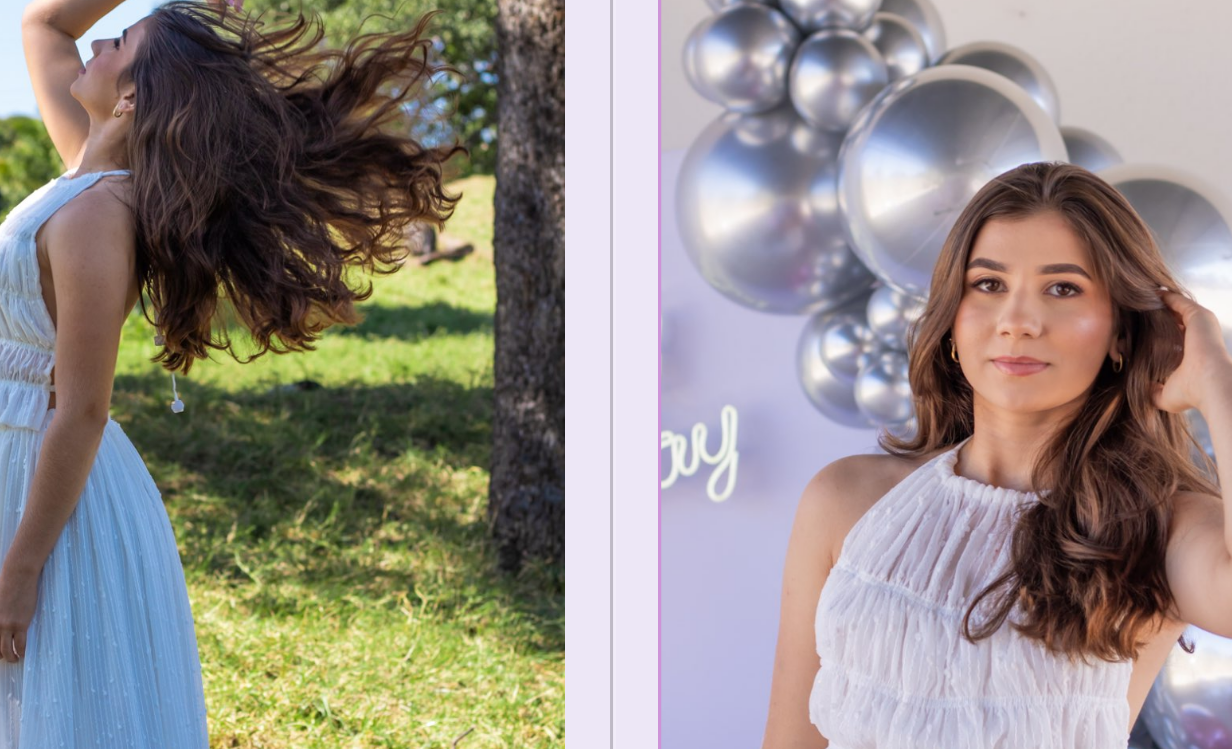 click at bounding box center (616, 363) 